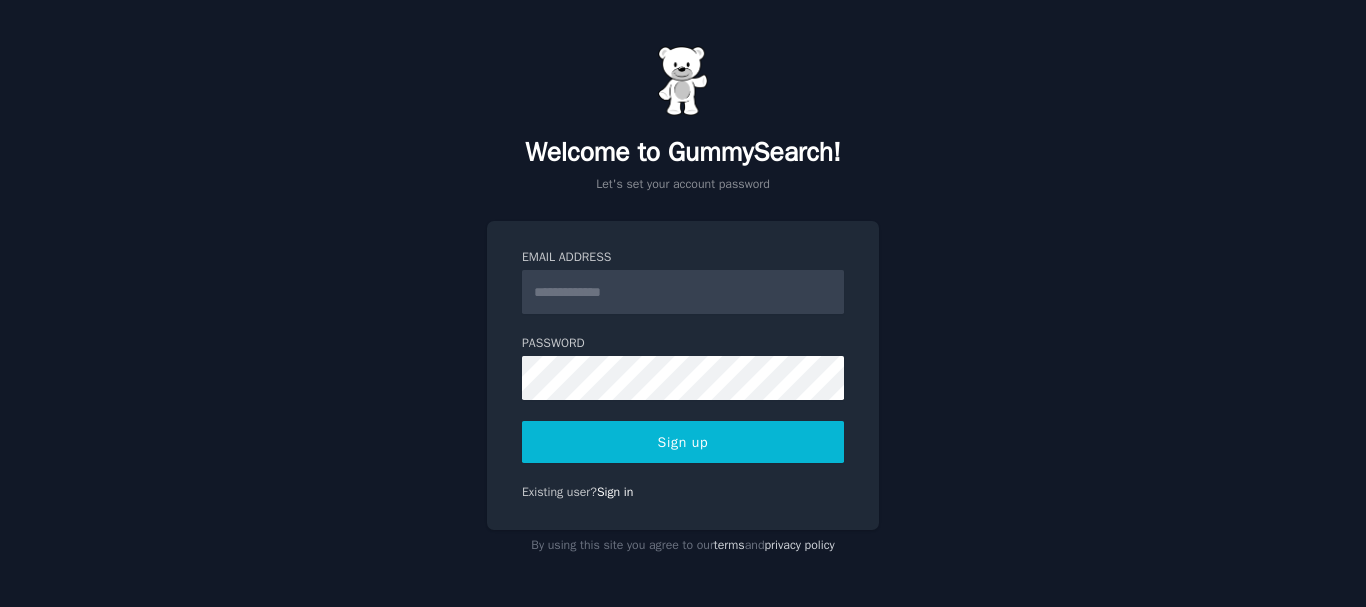scroll, scrollTop: 0, scrollLeft: 0, axis: both 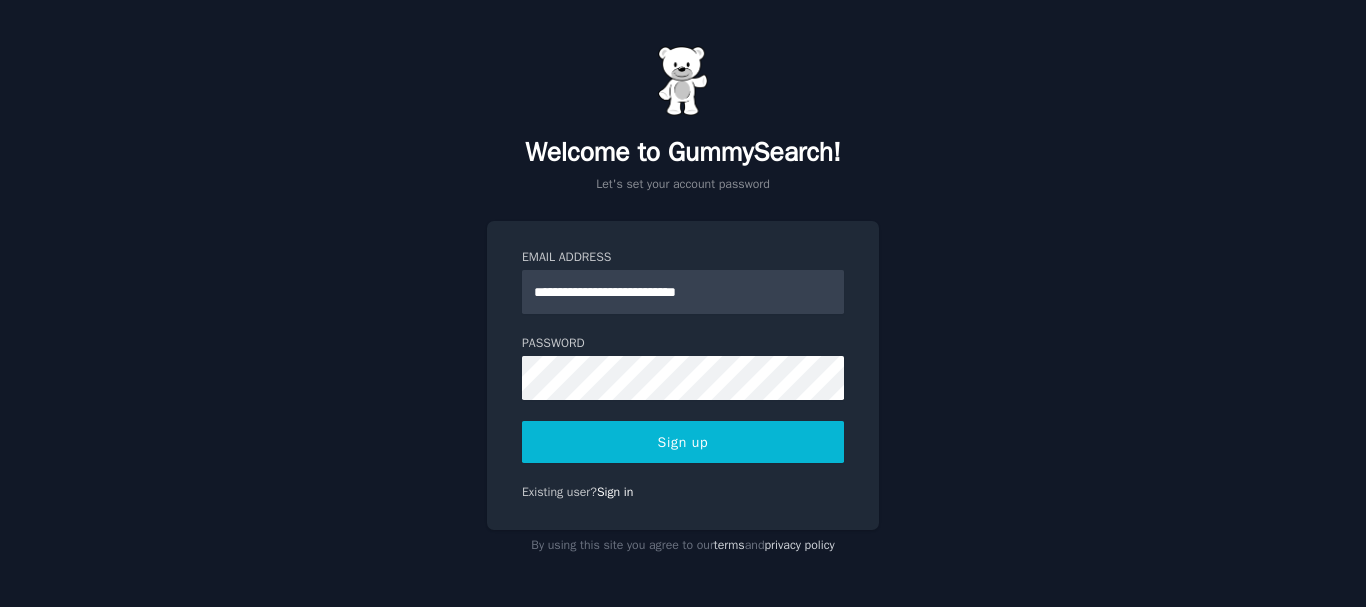 click on "Sign up" at bounding box center (683, 442) 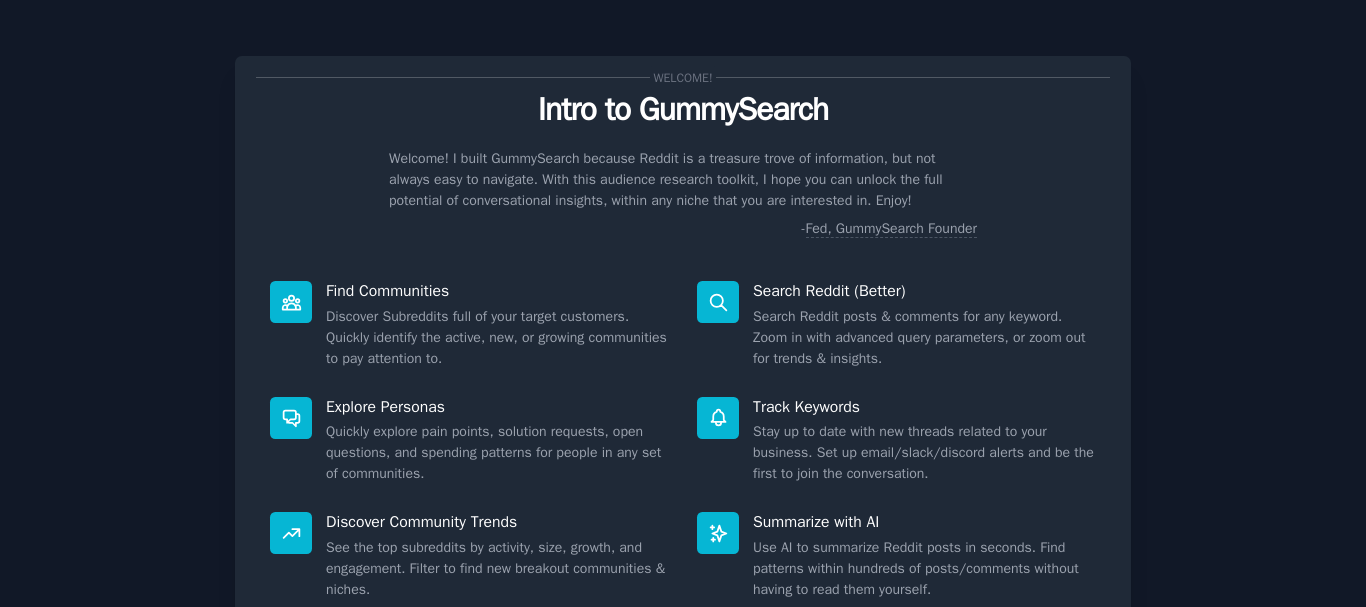 scroll, scrollTop: 0, scrollLeft: 0, axis: both 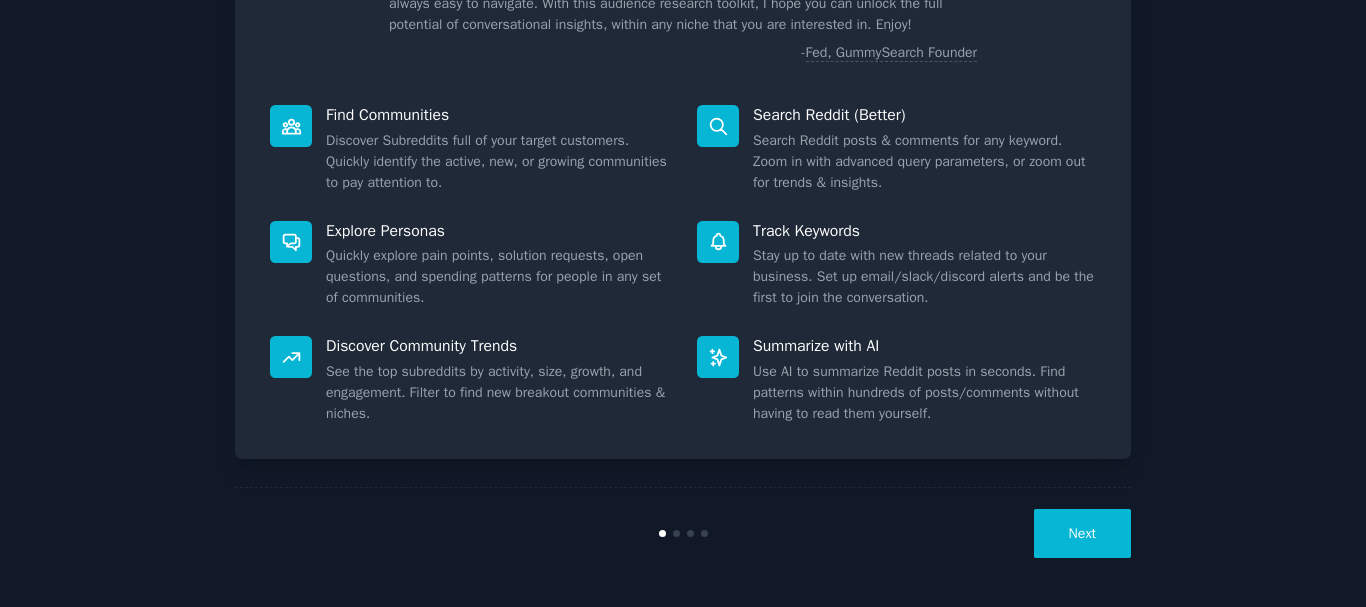 click on "Next" at bounding box center (1082, 533) 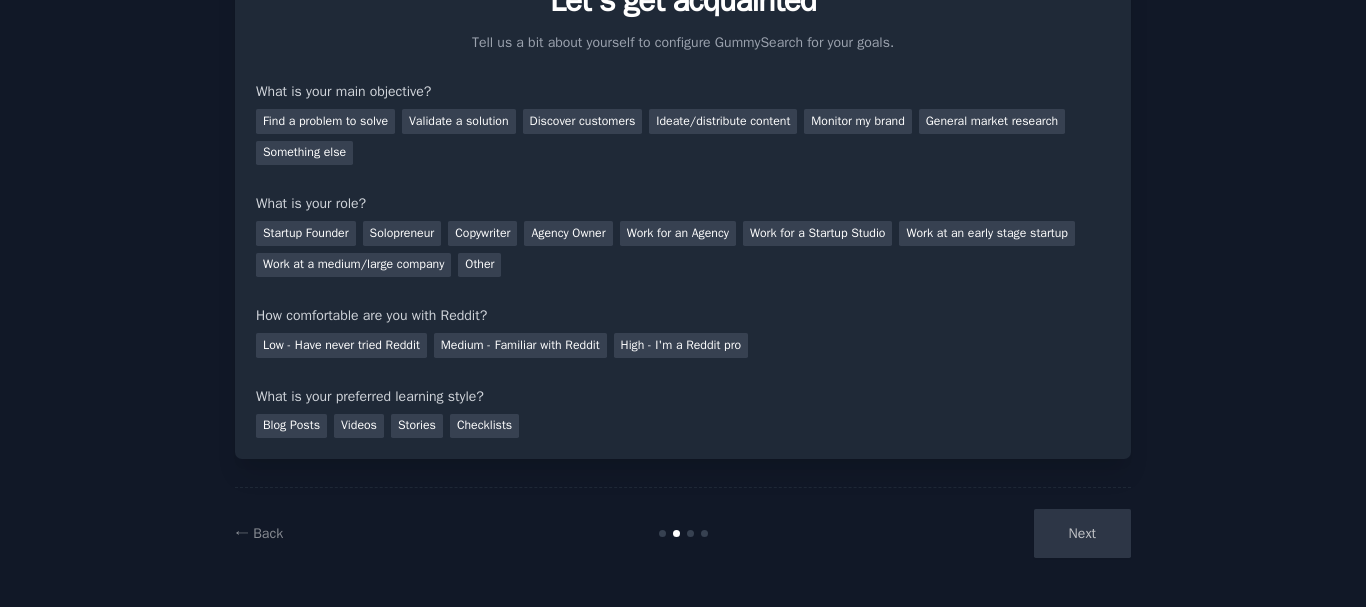scroll, scrollTop: 109, scrollLeft: 0, axis: vertical 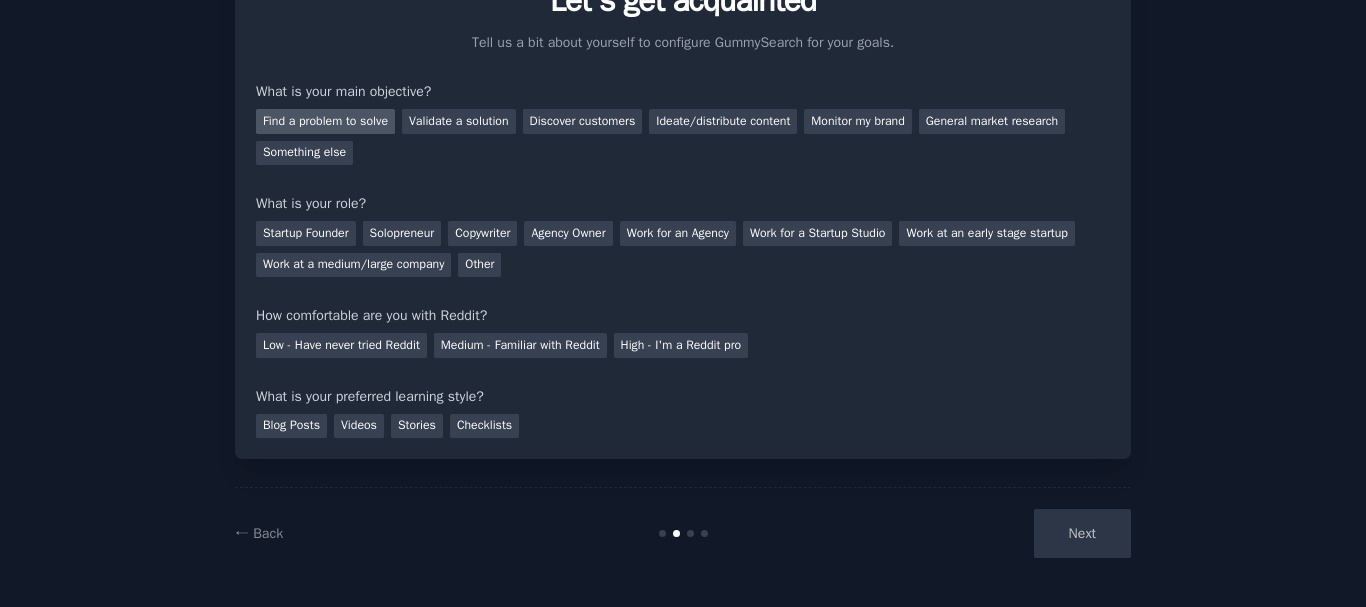 click on "Find a problem to solve" at bounding box center (325, 121) 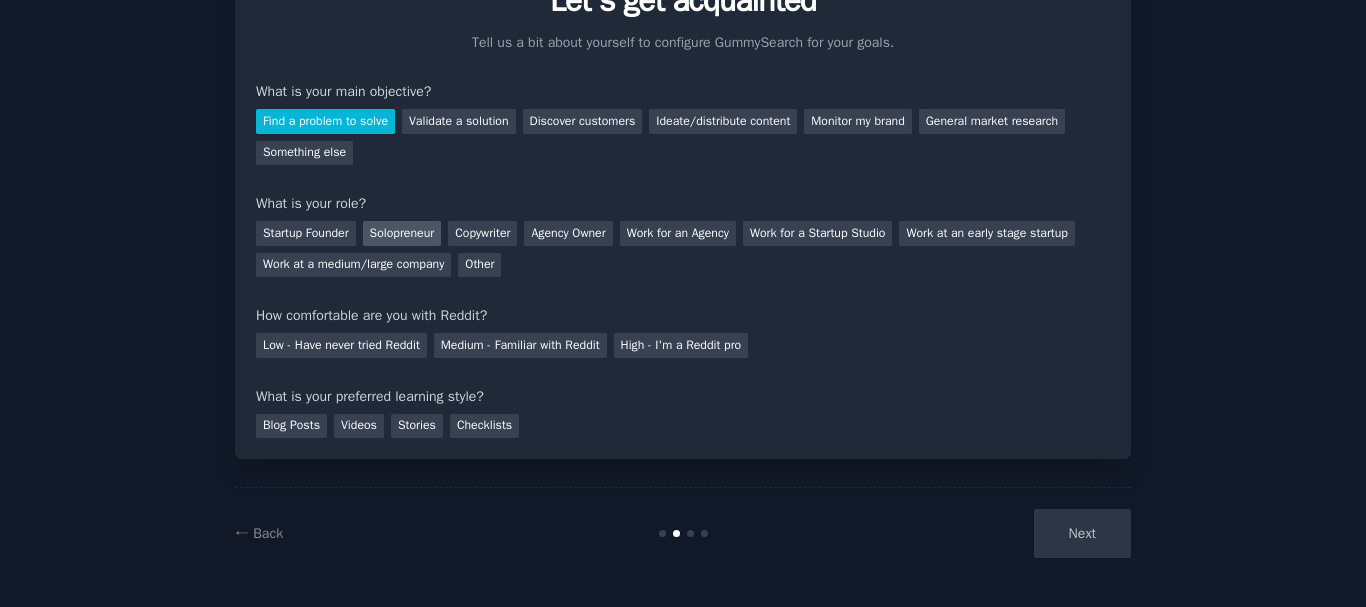 click on "Solopreneur" at bounding box center (402, 233) 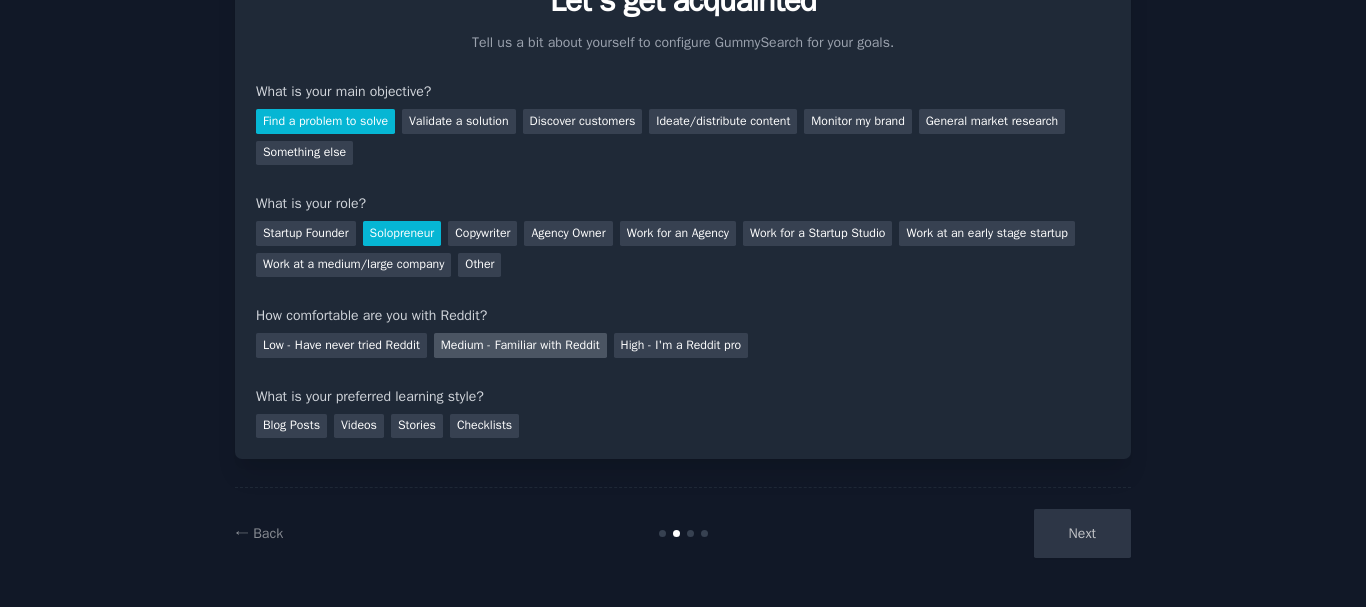click on "Medium - Familiar with Reddit" at bounding box center (520, 345) 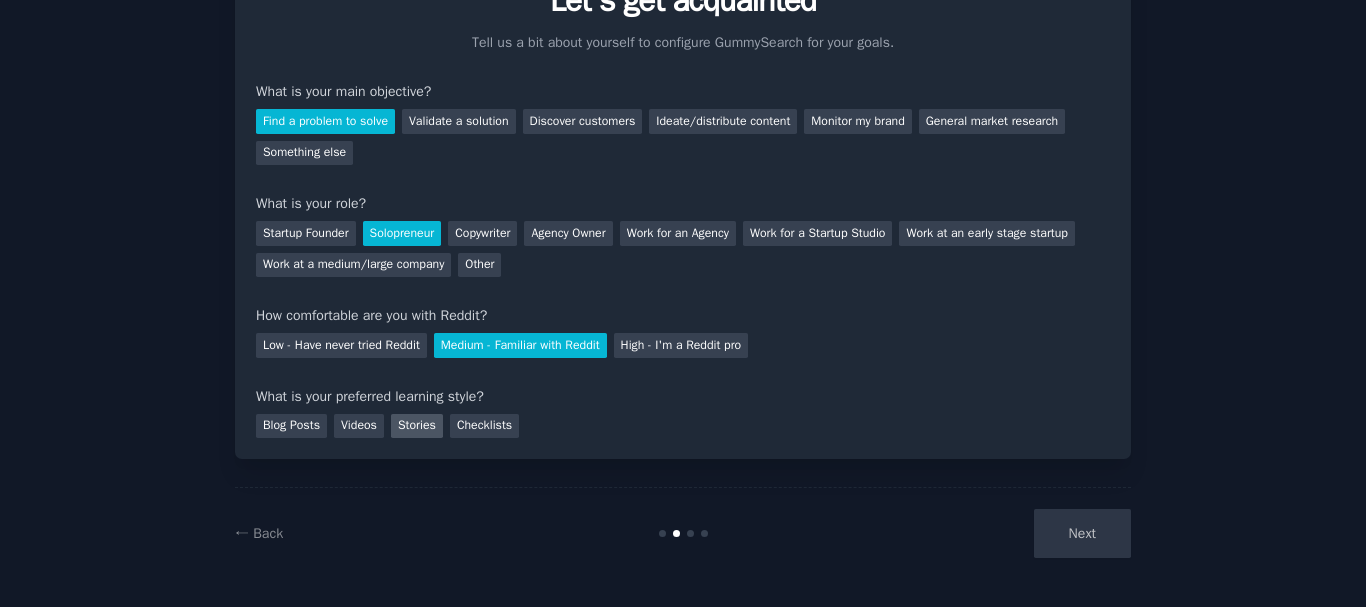 click on "Stories" at bounding box center (417, 426) 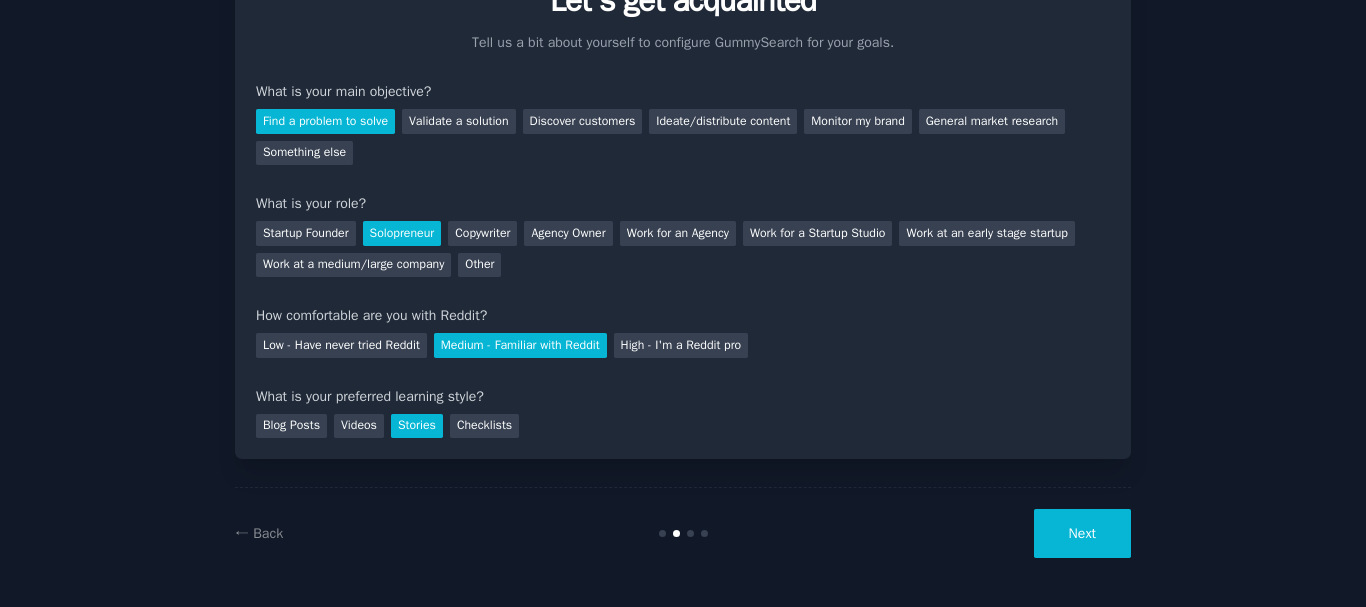 click on "Next" at bounding box center (1082, 533) 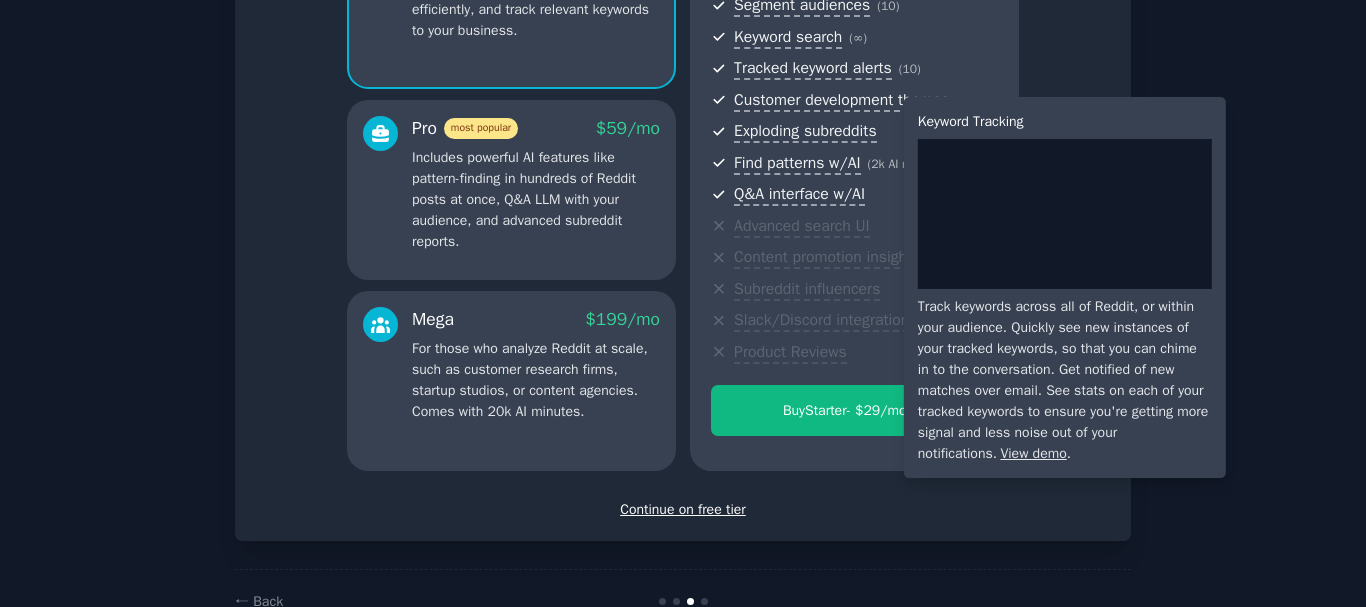scroll, scrollTop: 309, scrollLeft: 0, axis: vertical 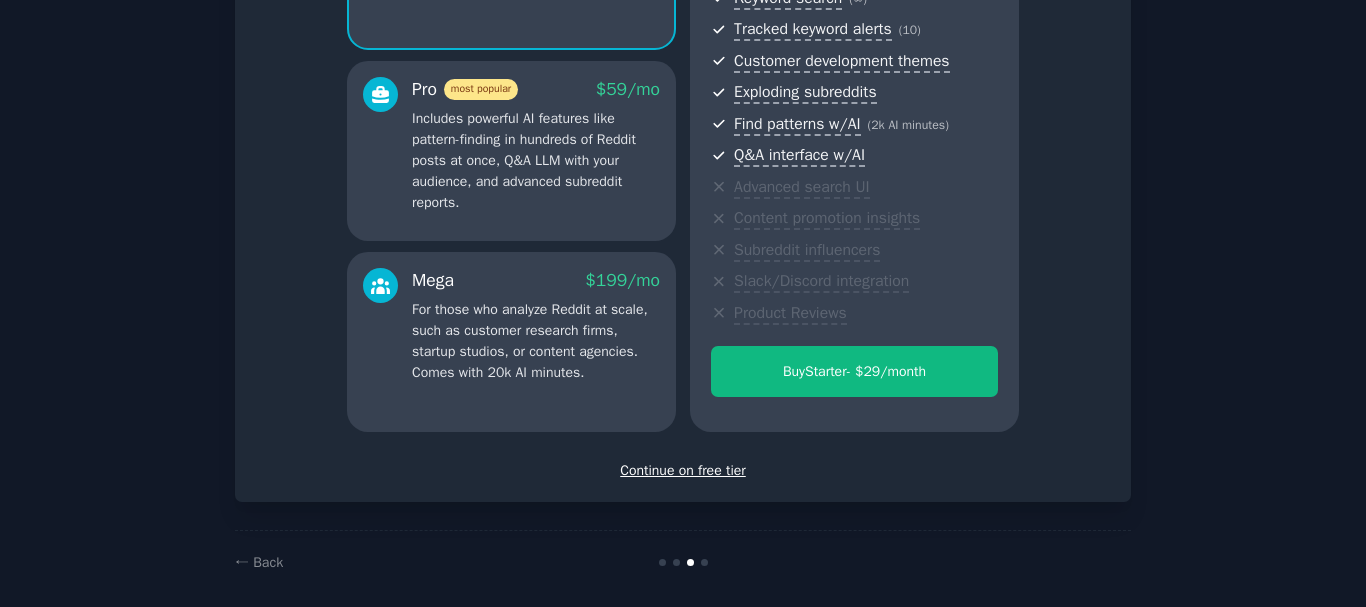 click on "Continue on free tier" at bounding box center (683, 470) 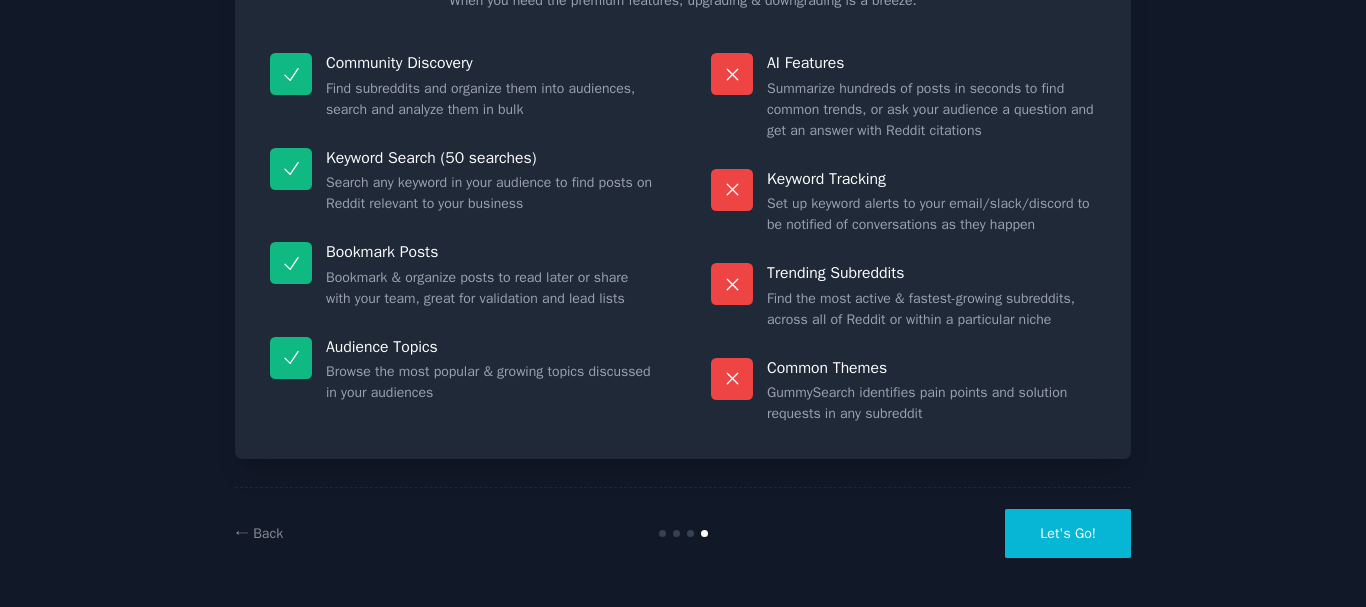 click on "Let's Go!" at bounding box center [1068, 533] 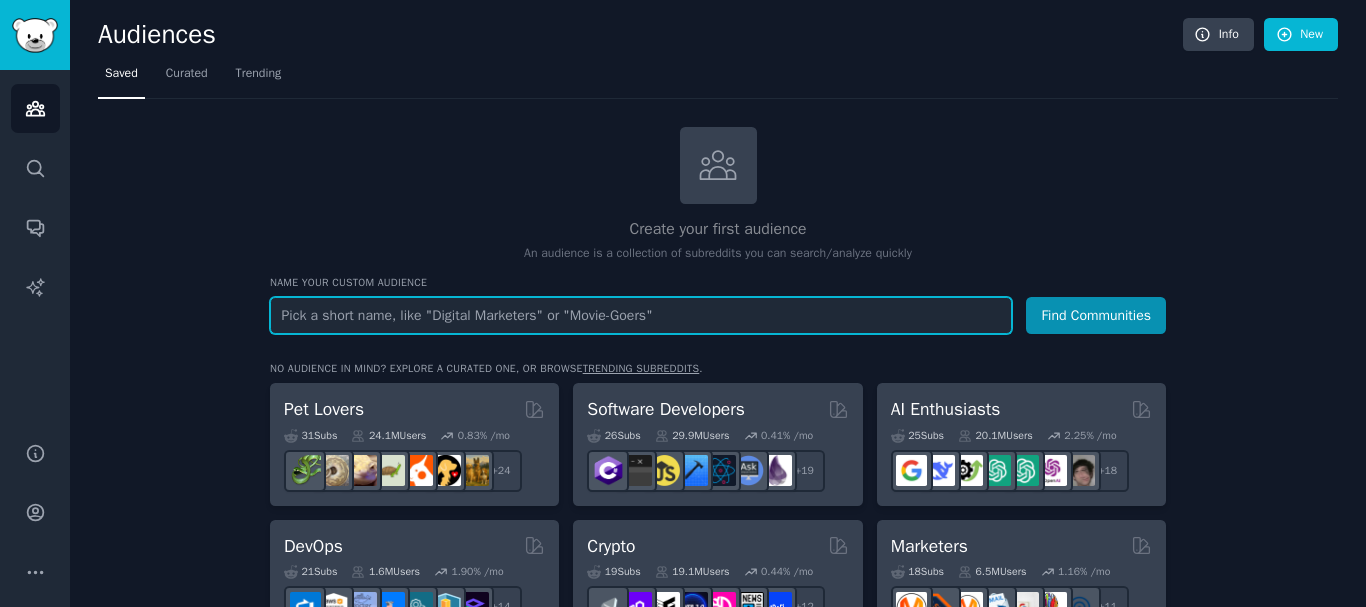 click at bounding box center (641, 315) 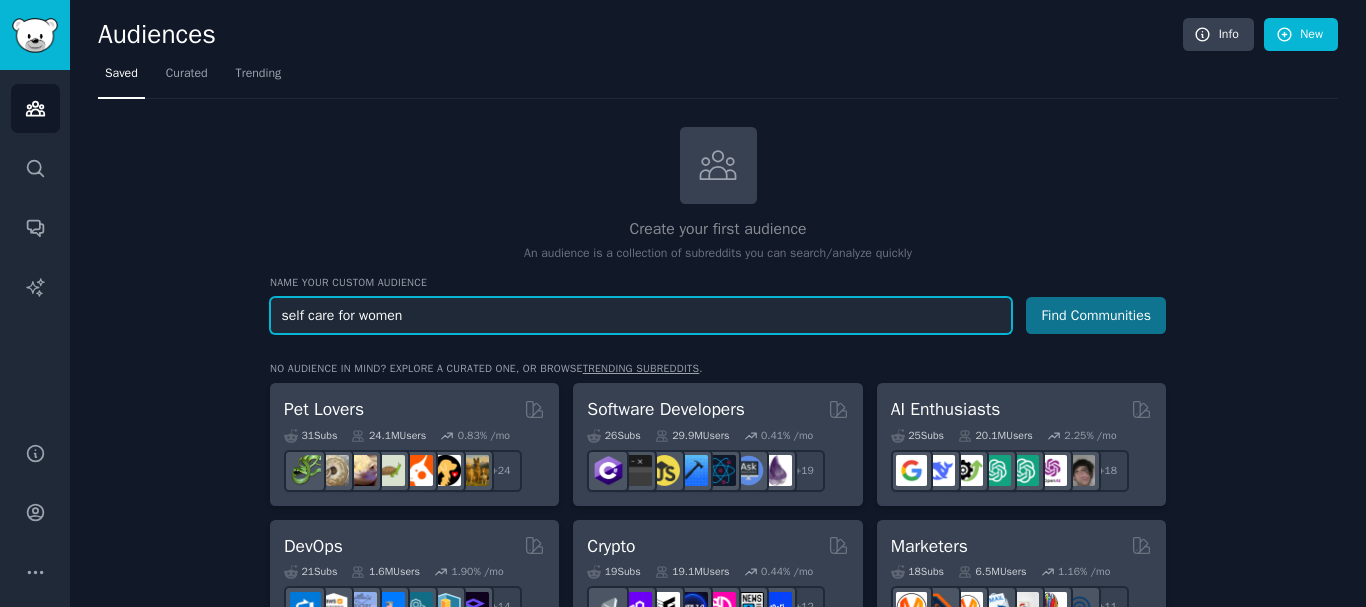 type on "self care for women" 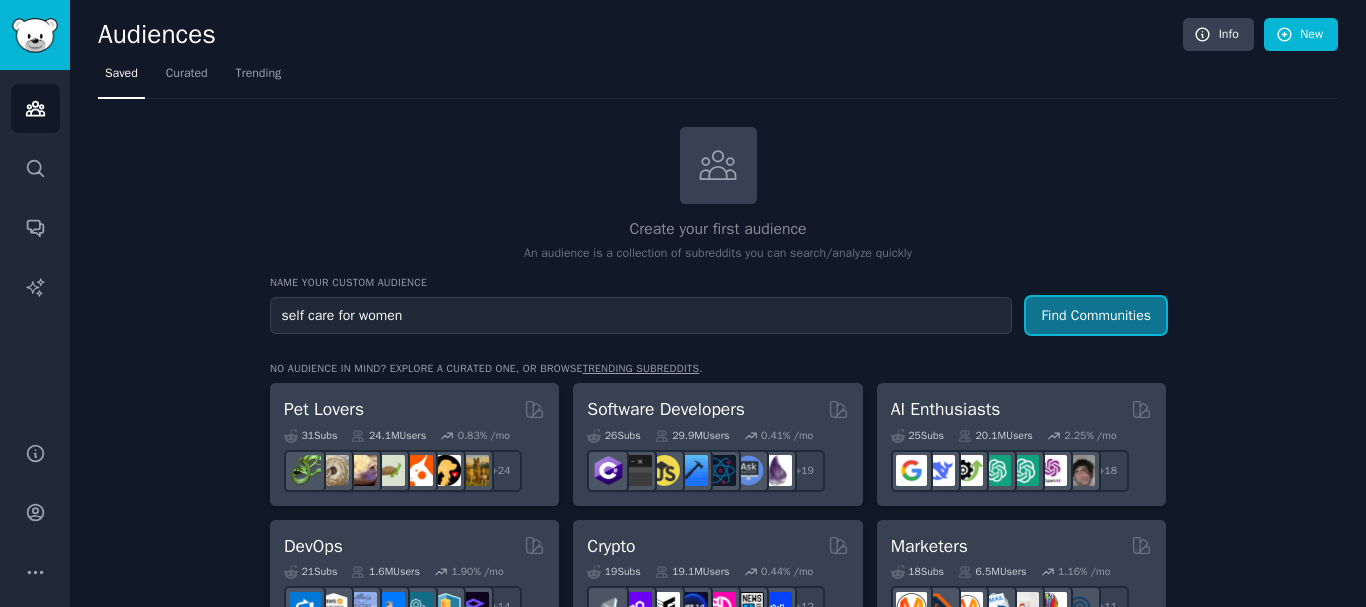 click on "Find Communities" at bounding box center [1096, 315] 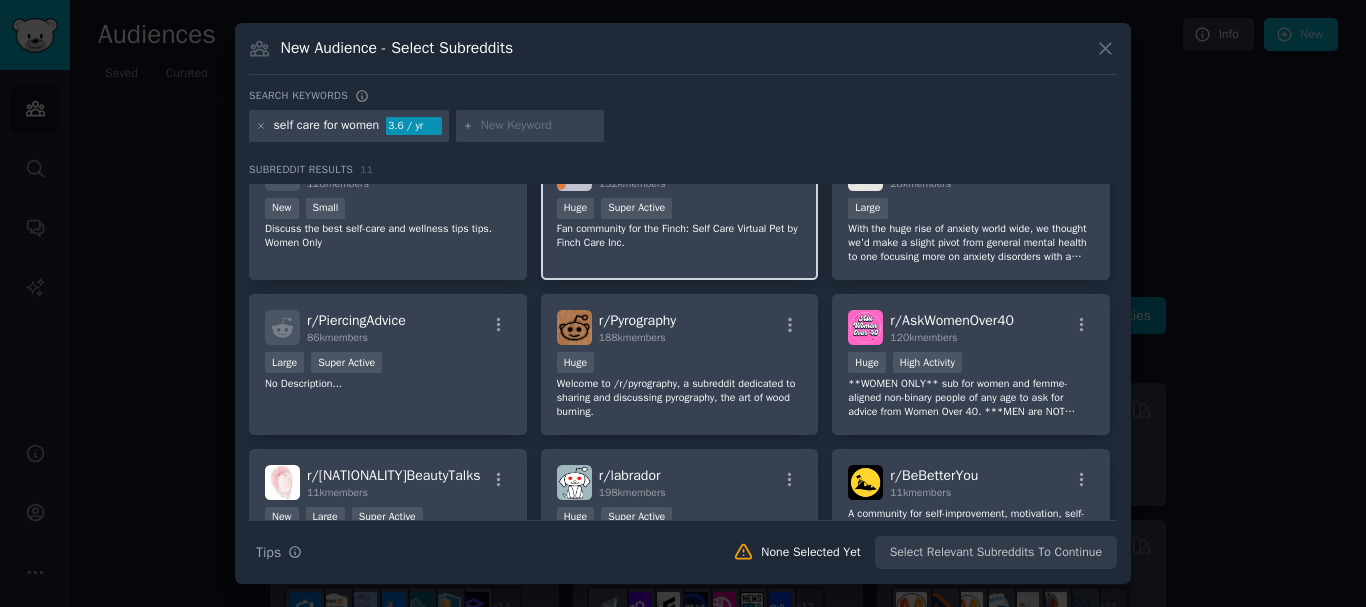 scroll, scrollTop: 0, scrollLeft: 0, axis: both 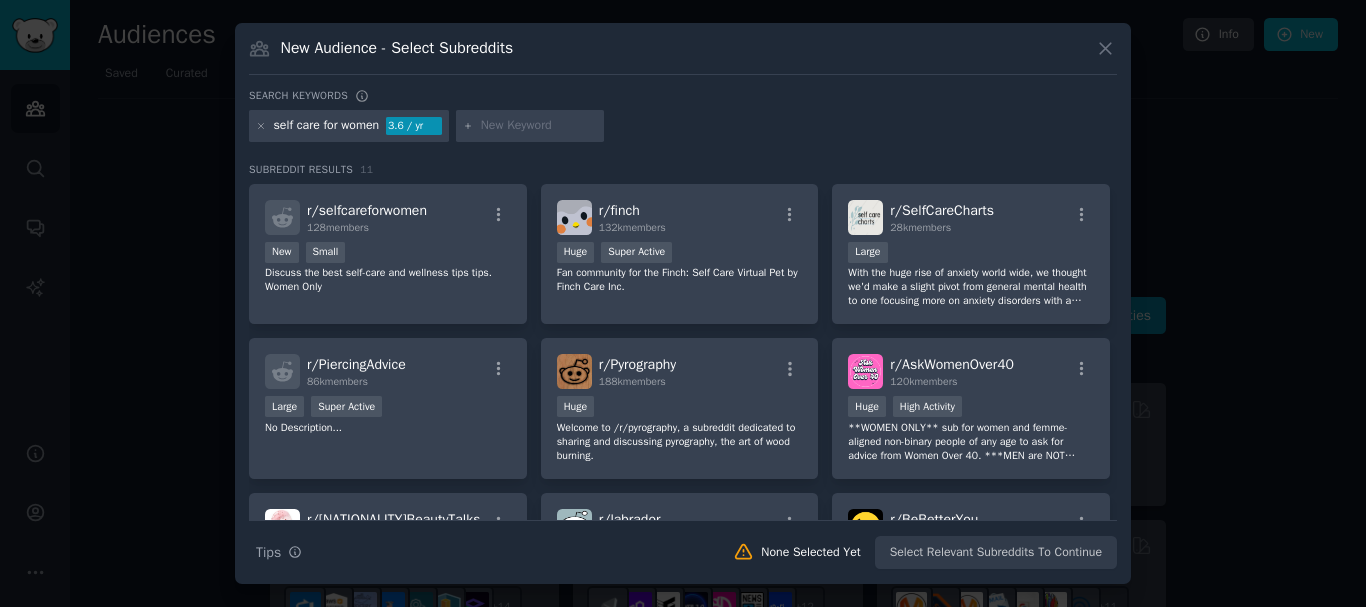 click 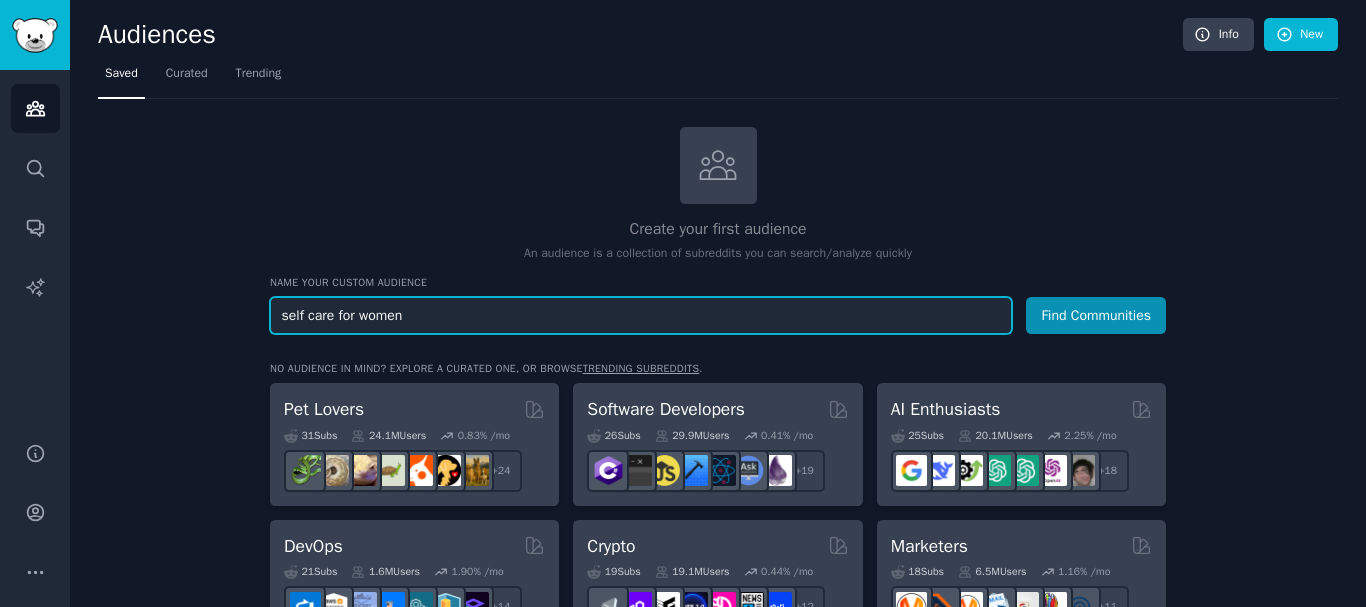 click on "self care for women" at bounding box center [641, 315] 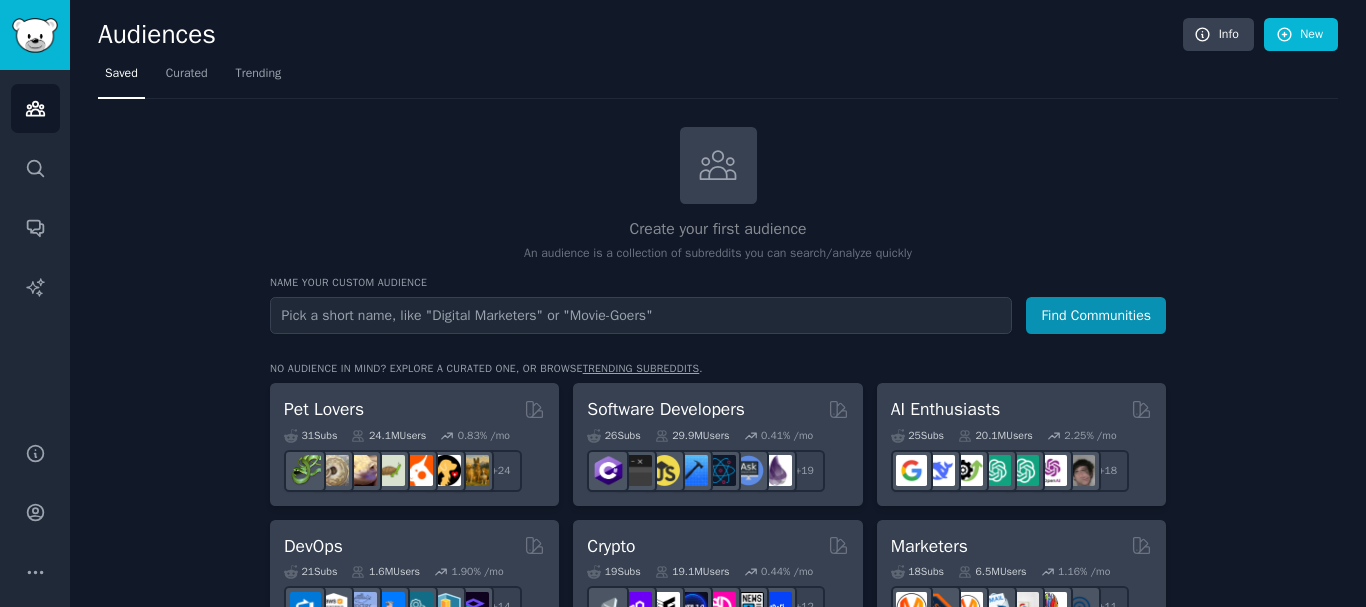 drag, startPoint x: 667, startPoint y: 340, endPoint x: 588, endPoint y: 255, distance: 116.0431 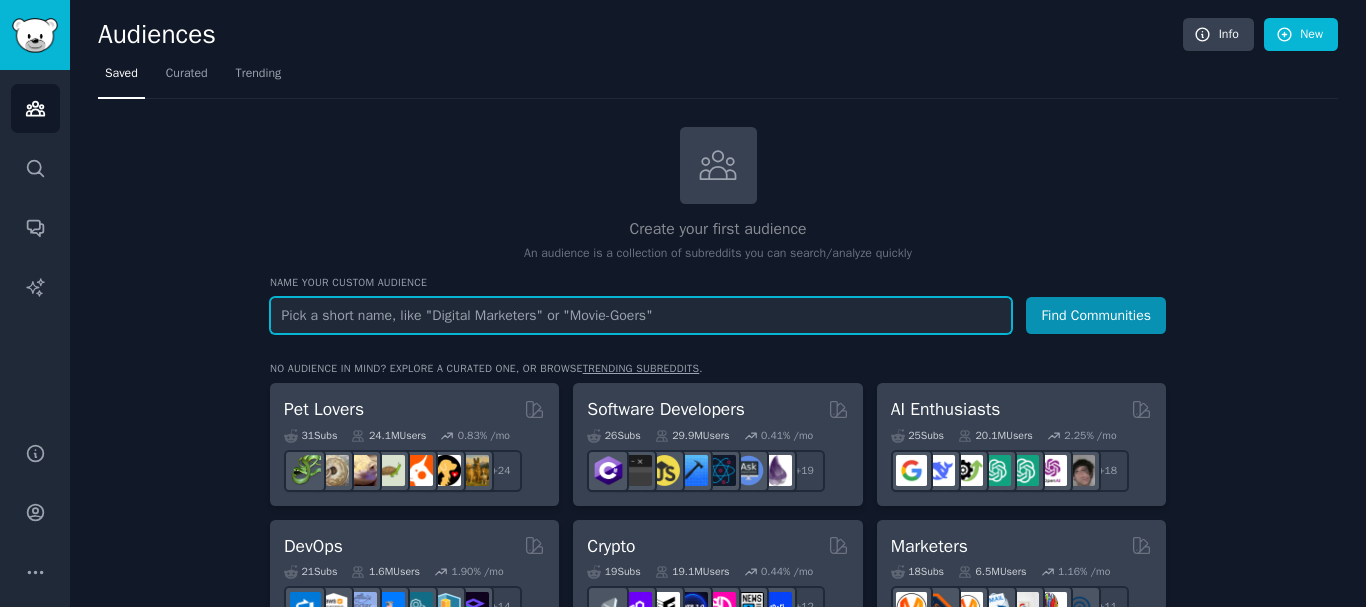 drag, startPoint x: 588, startPoint y: 255, endPoint x: 537, endPoint y: 296, distance: 65.43699 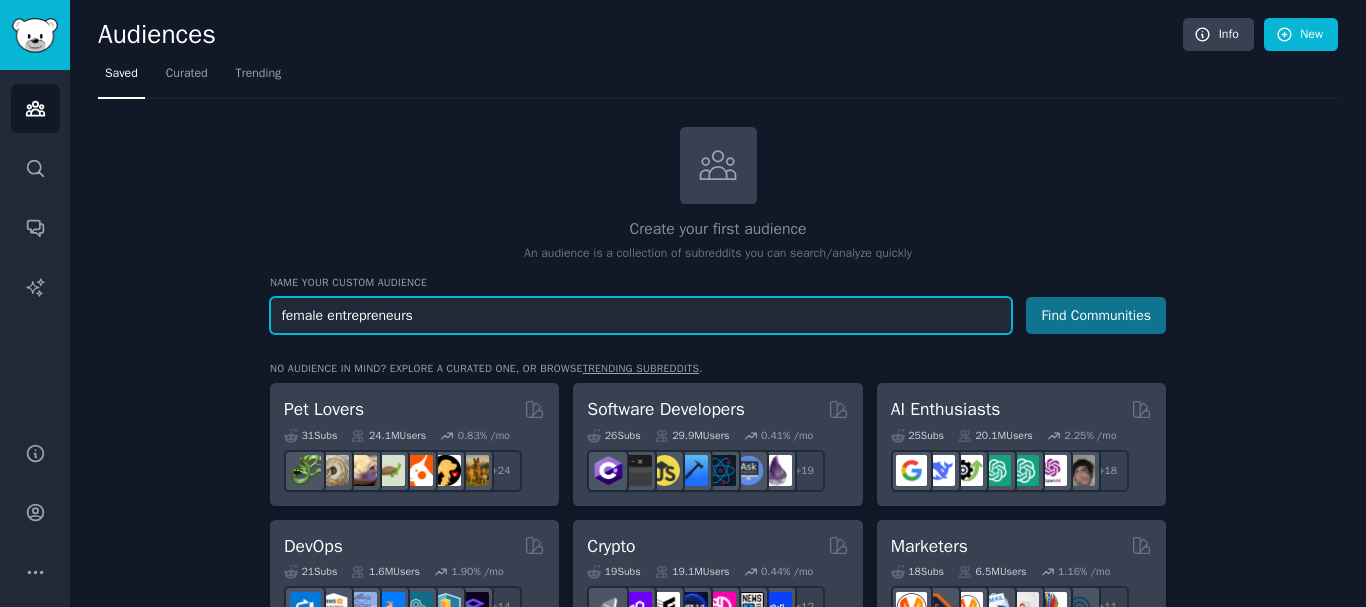 type on "female entrepreneurs" 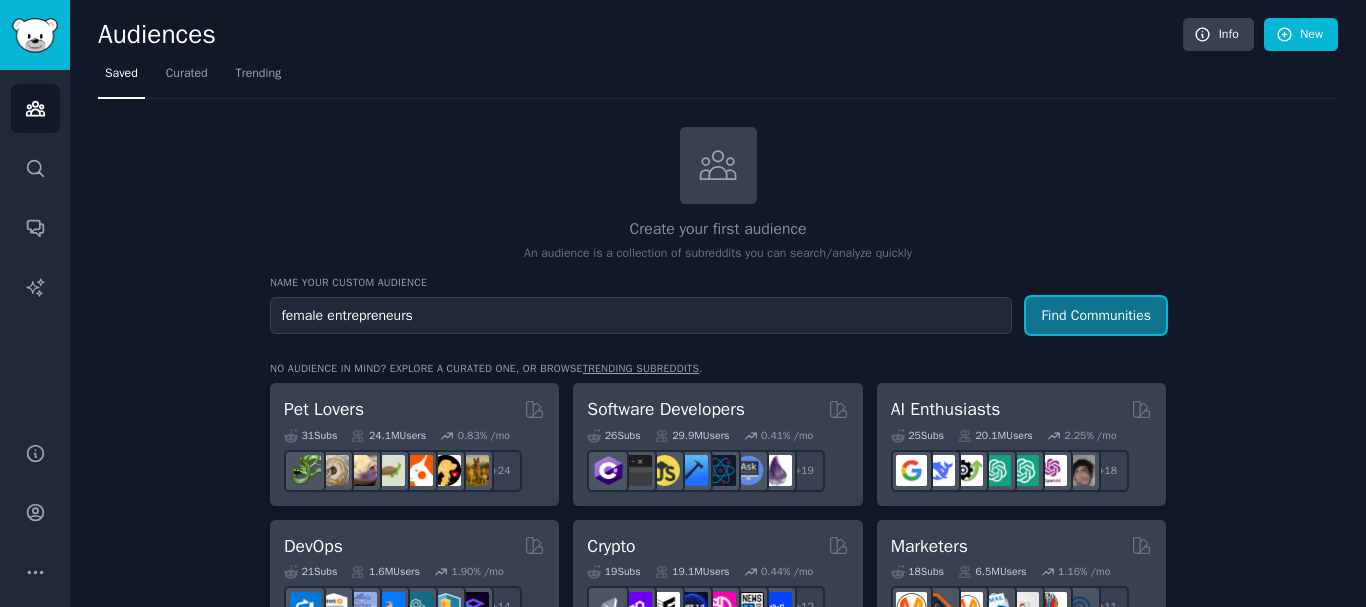 click on "Find Communities" at bounding box center (1096, 315) 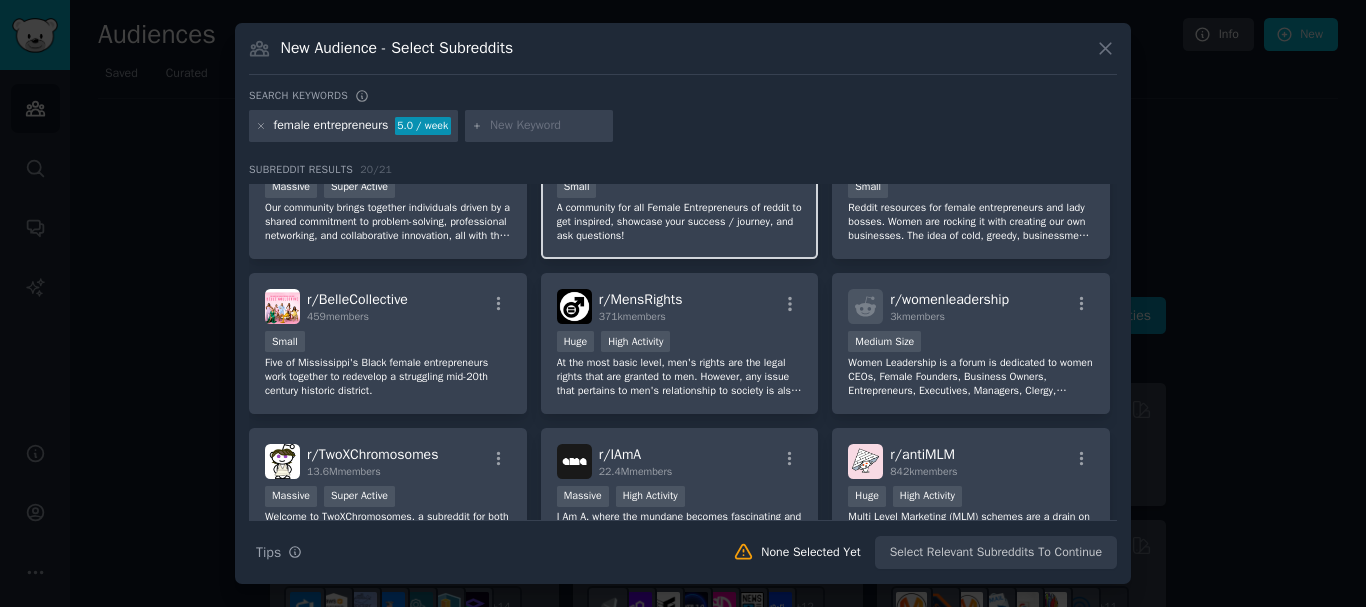 scroll, scrollTop: 100, scrollLeft: 0, axis: vertical 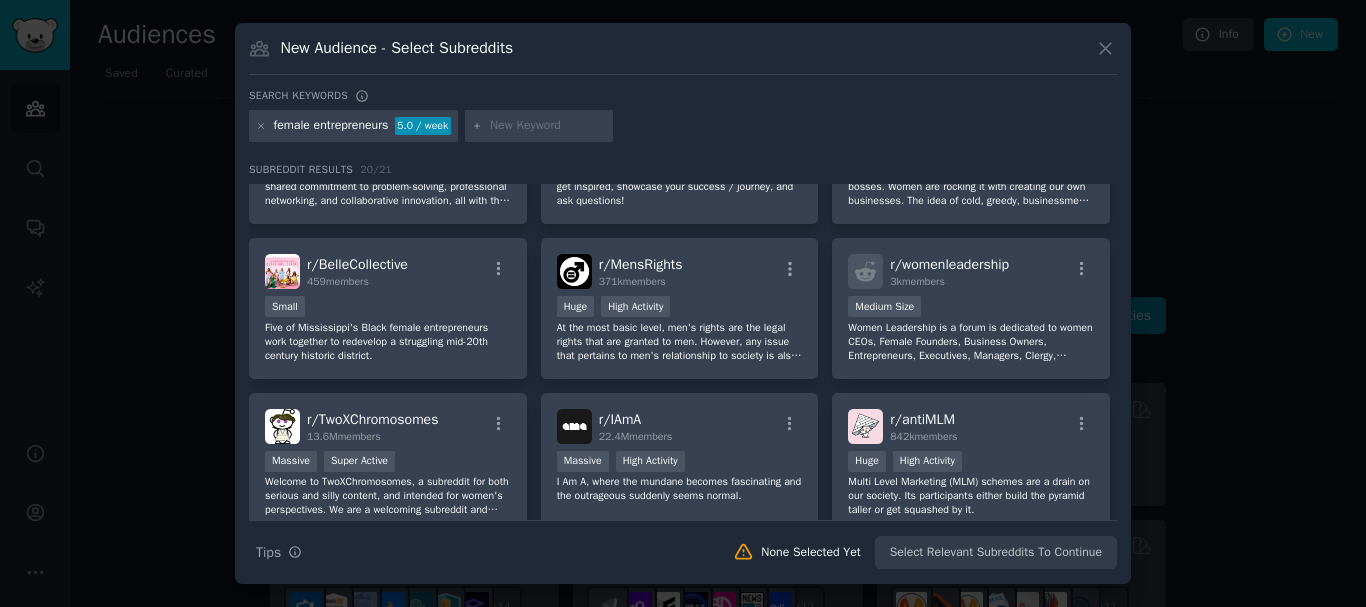 drag, startPoint x: 47, startPoint y: 550, endPoint x: 124, endPoint y: 606, distance: 95.2103 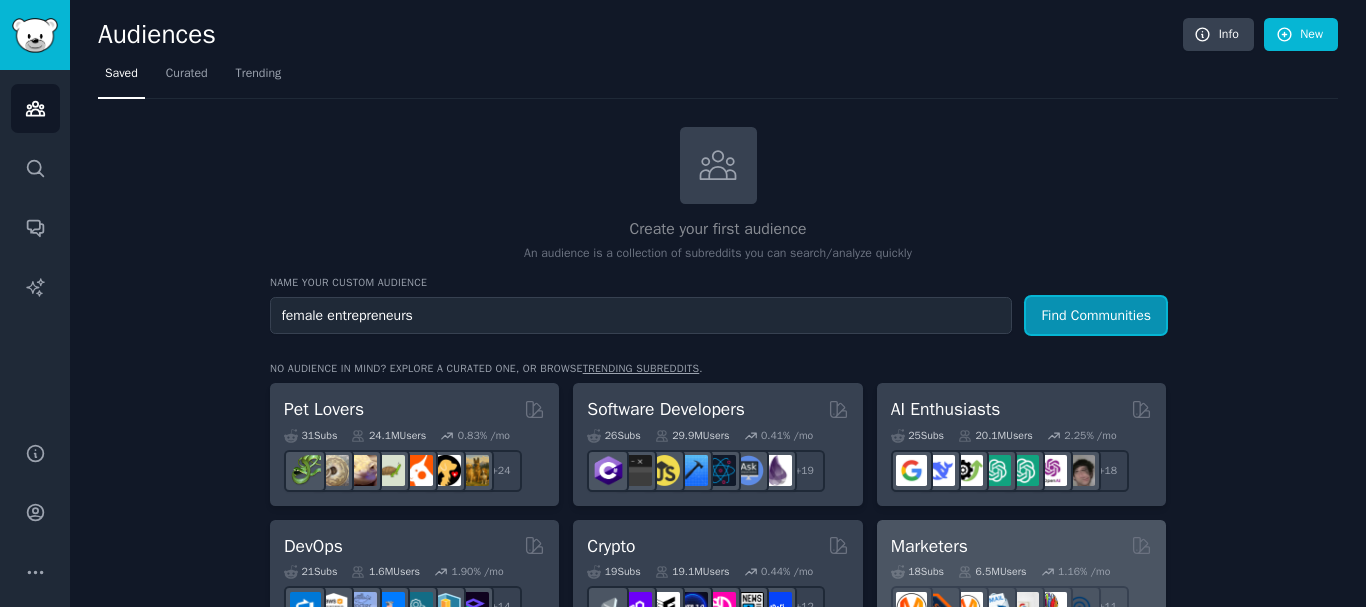 type 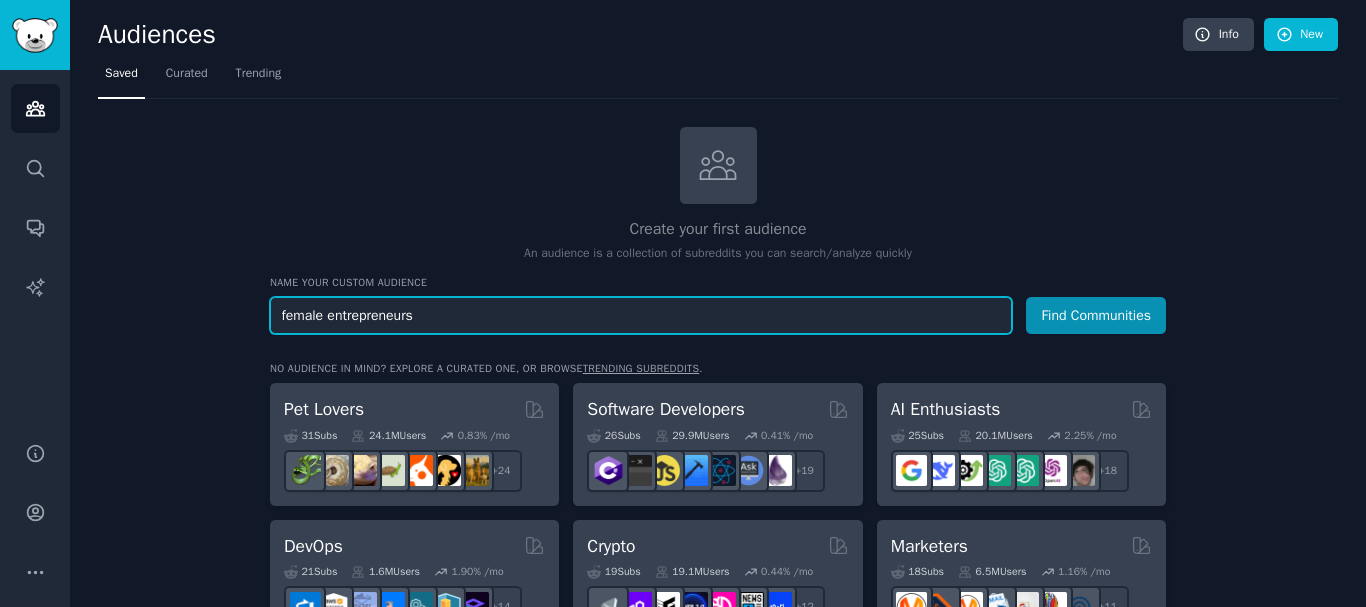 click on "female entrepreneurs" at bounding box center [641, 315] 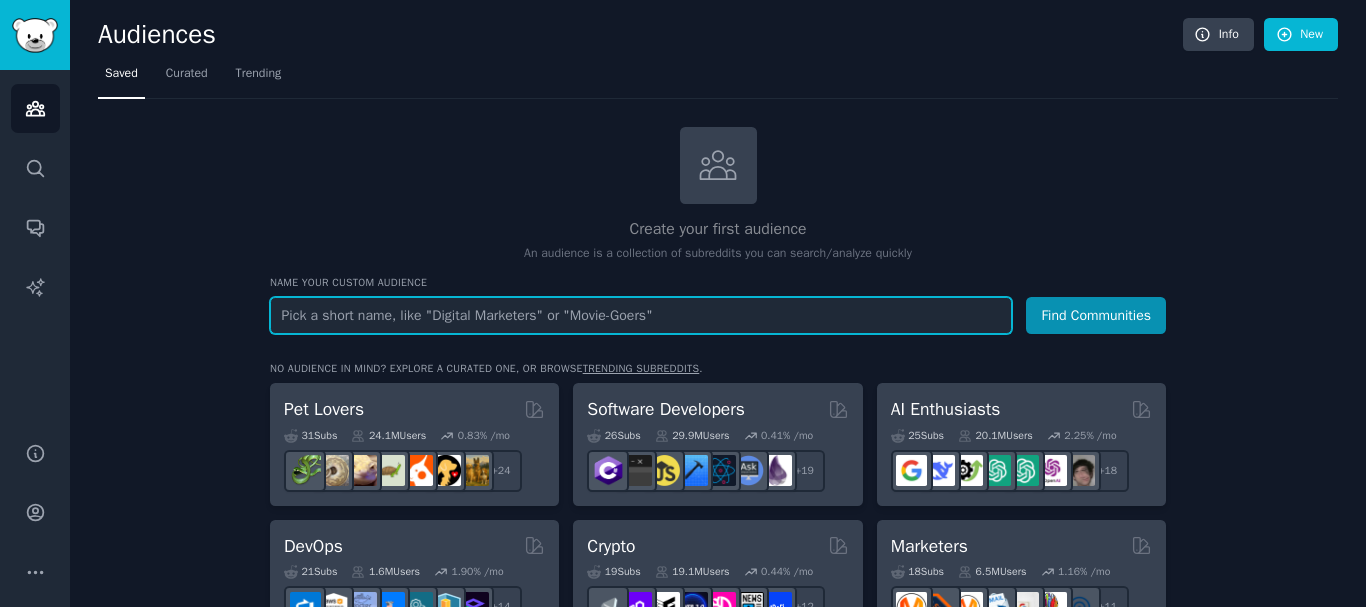paste on "mom routine" 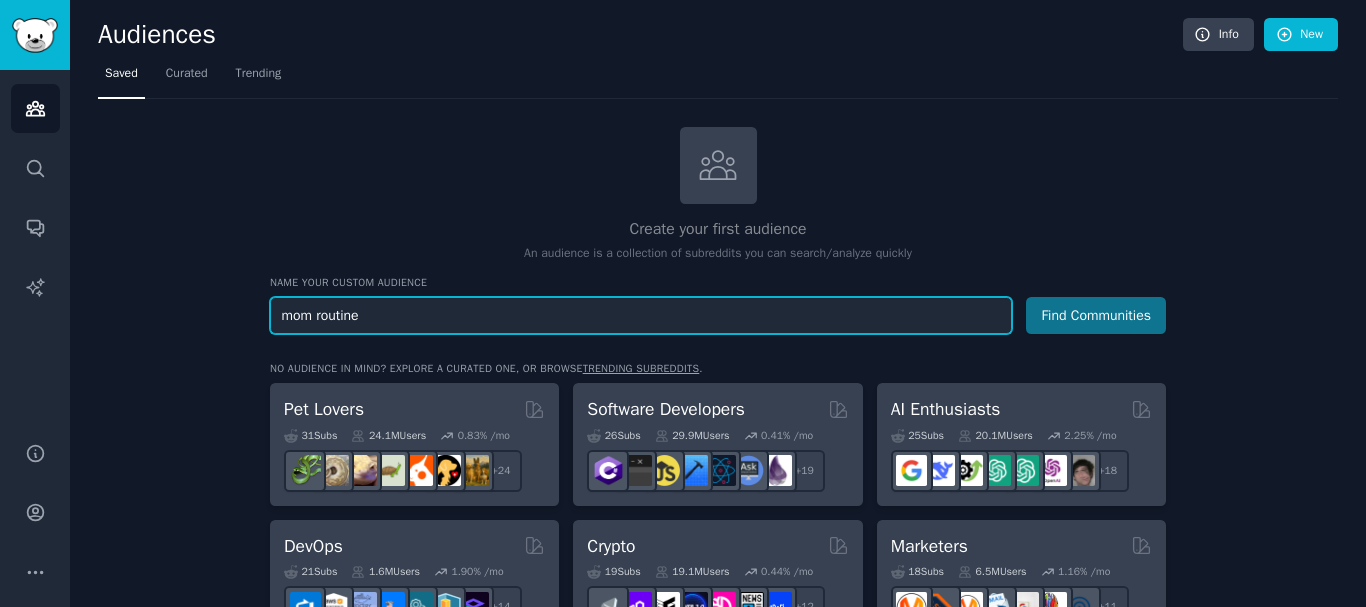 type on "mom routine" 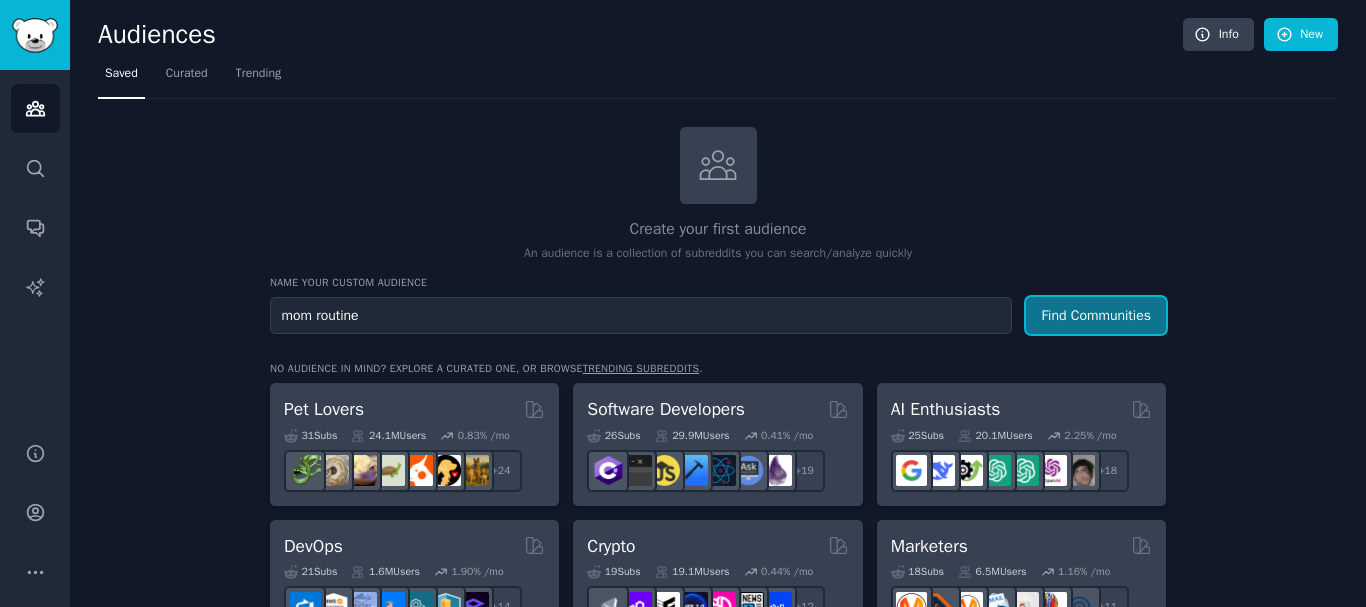 click on "Find Communities" at bounding box center [1096, 315] 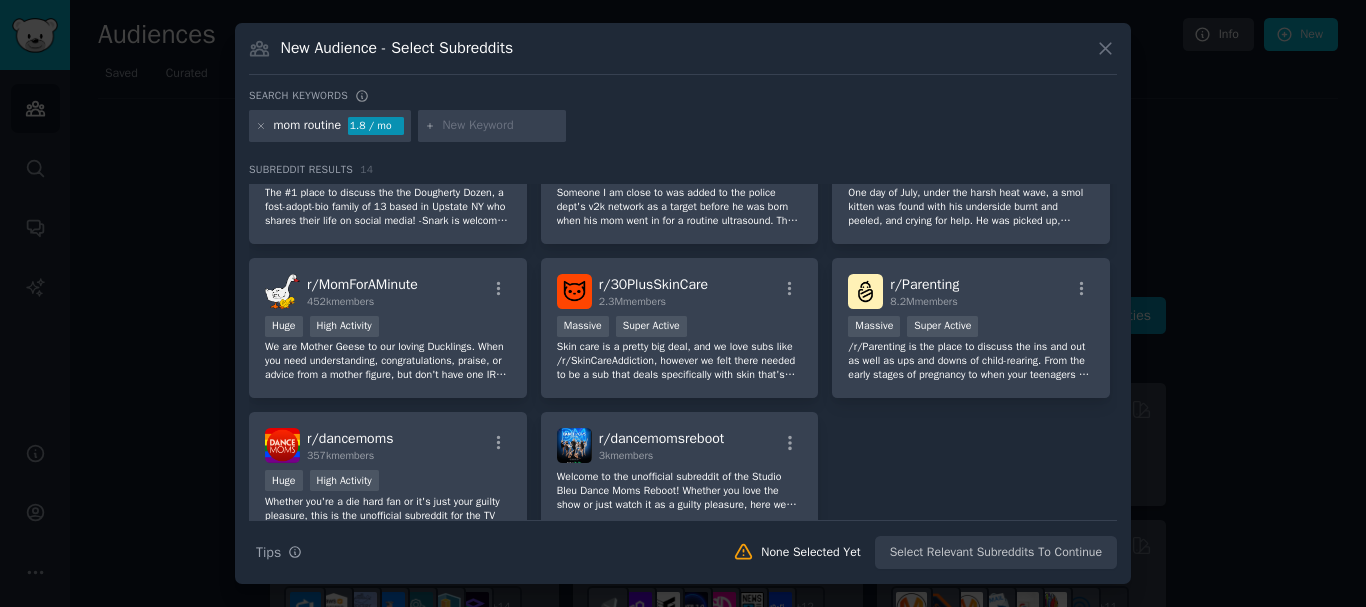 scroll, scrollTop: 400, scrollLeft: 0, axis: vertical 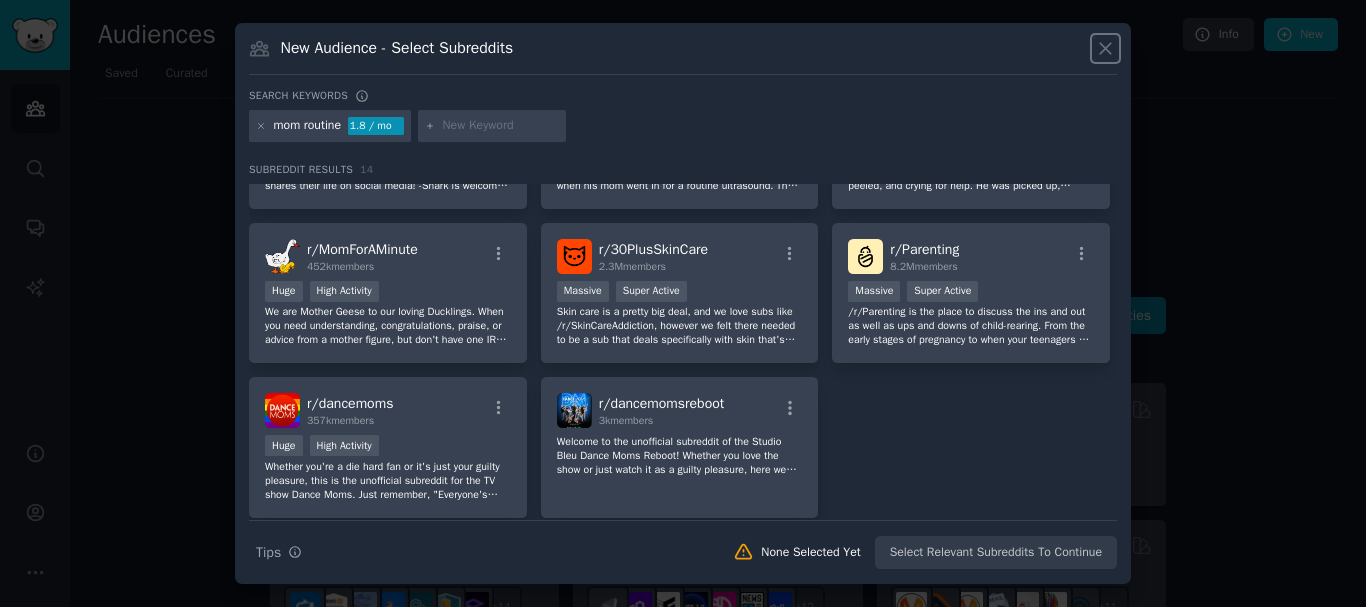 click 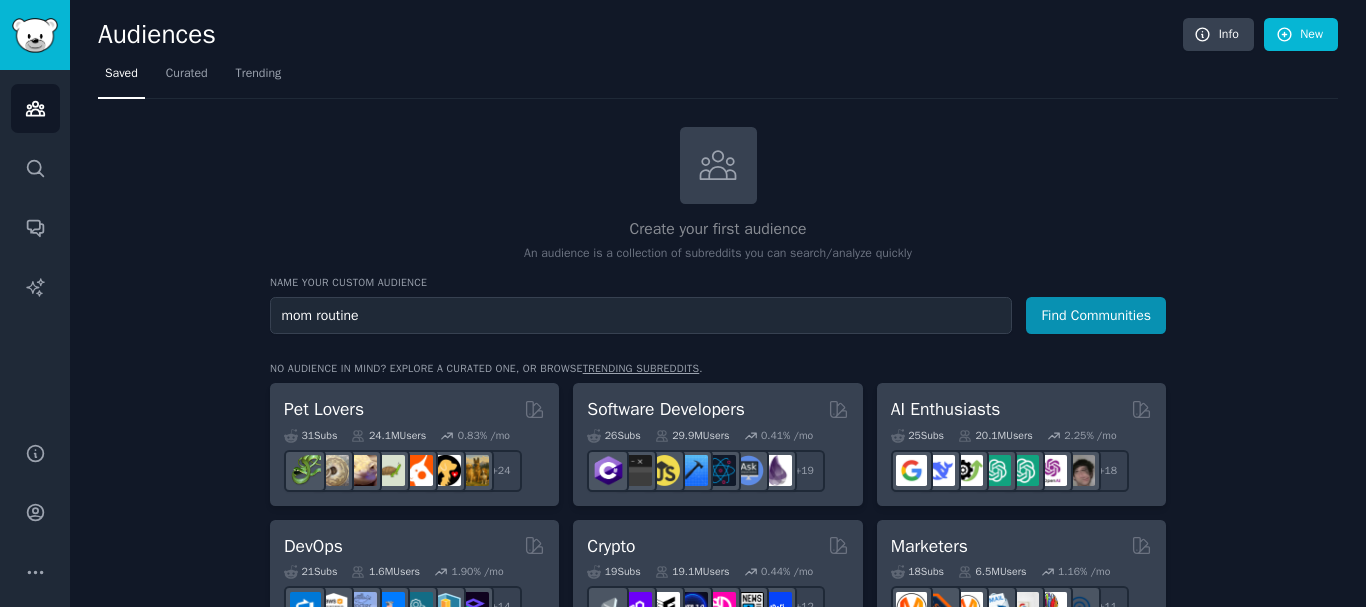 click on "Name your custom audience Audience Name mom routine Find Communities" at bounding box center [718, 305] 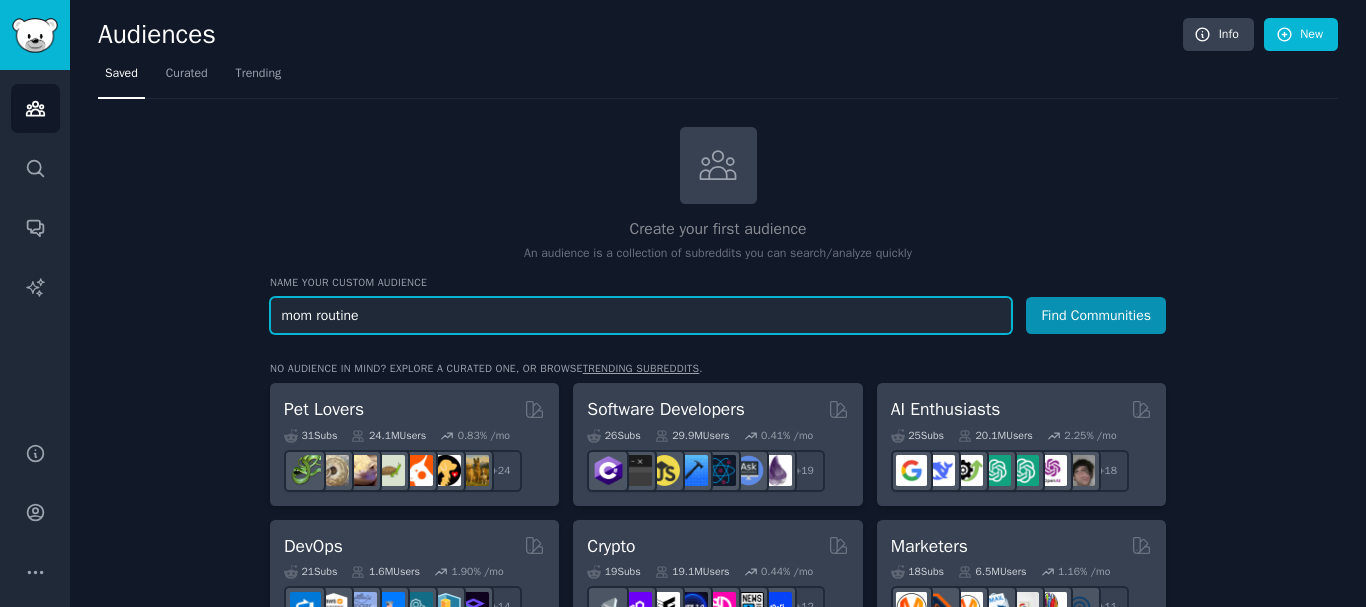 click on "mom routine" at bounding box center [641, 315] 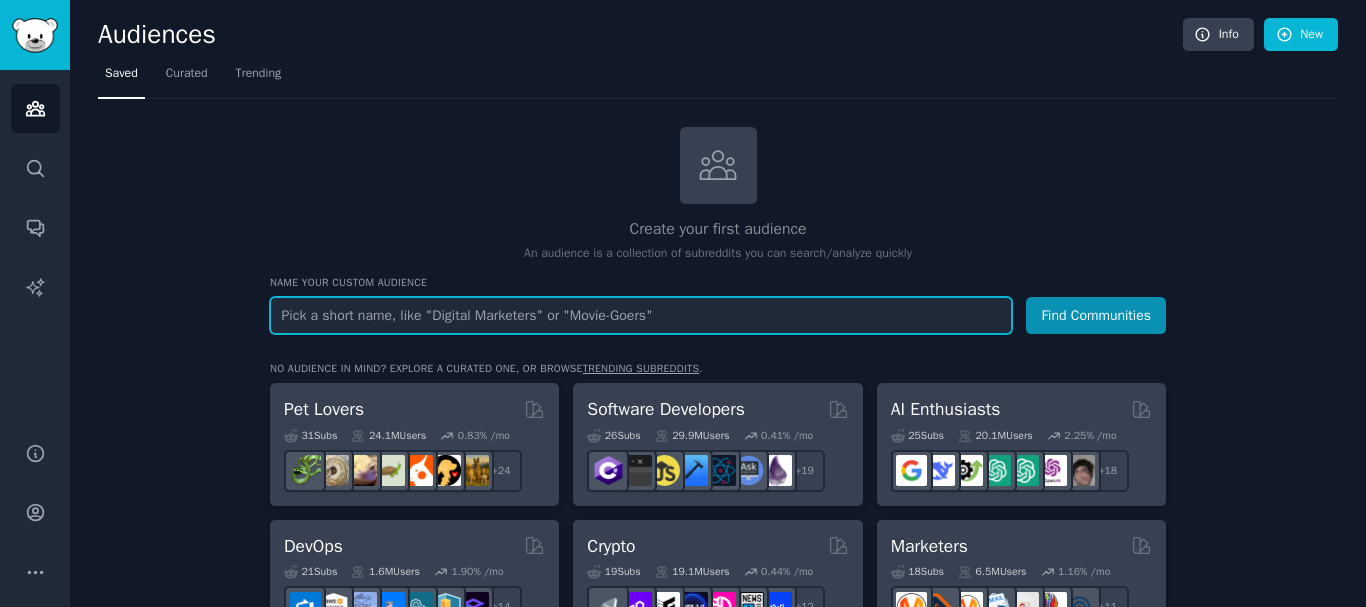 paste on "mental health for women" 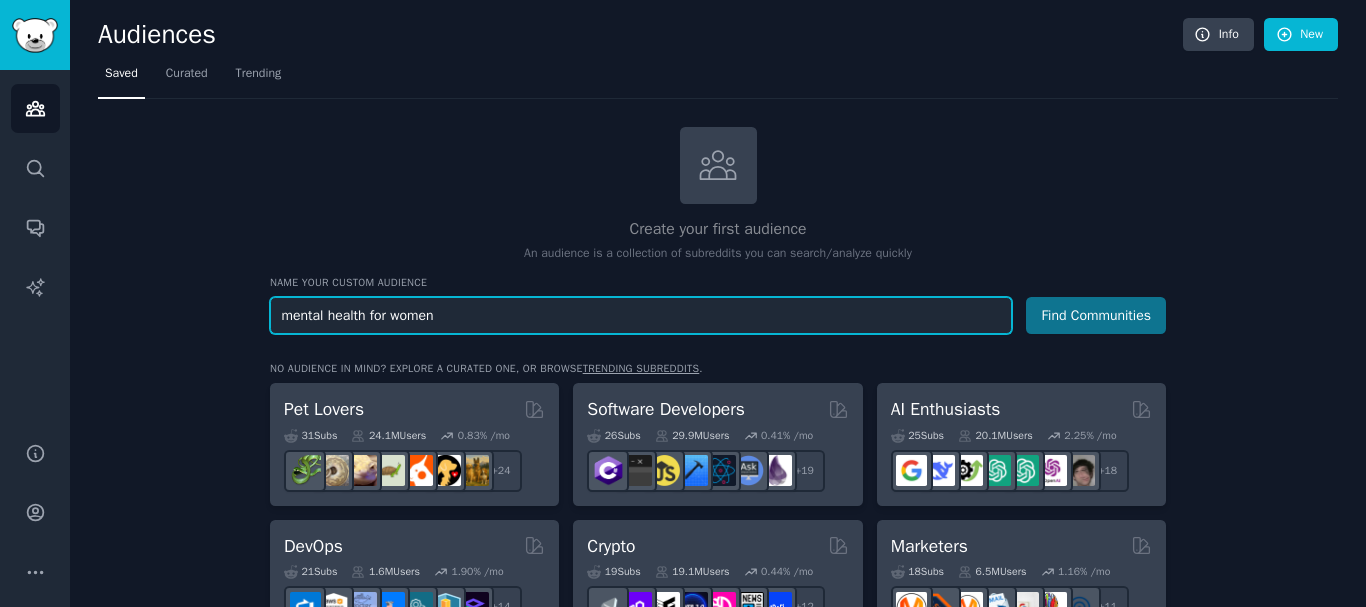 type on "mental health for women" 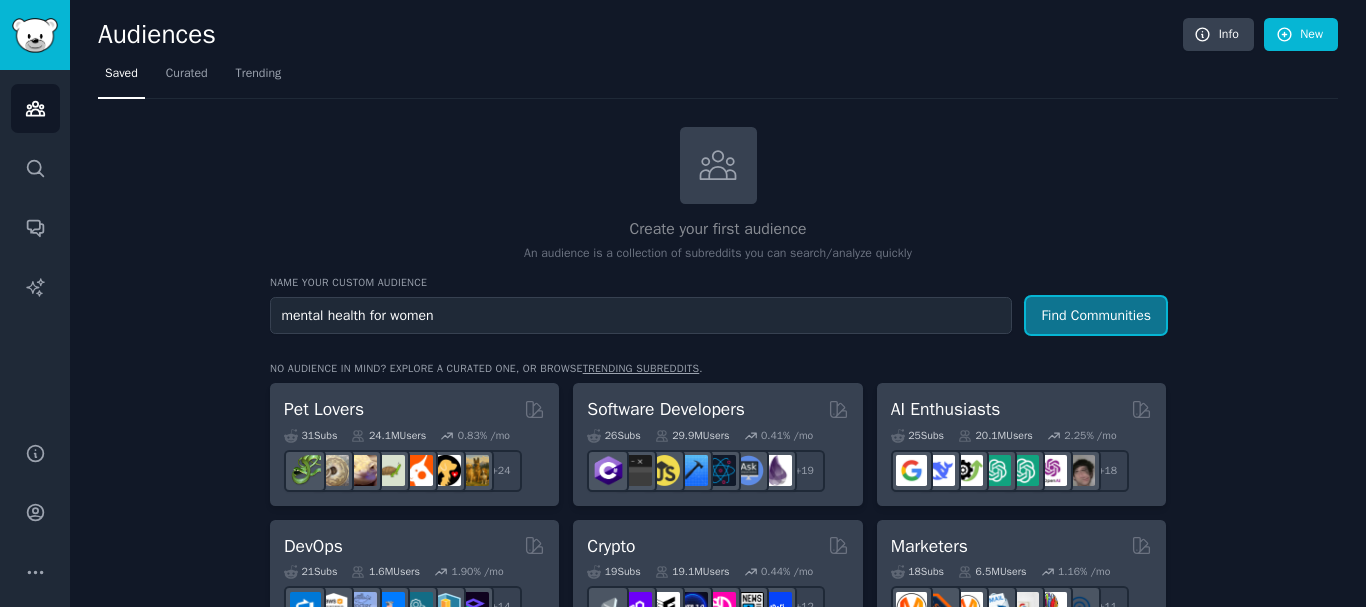 click on "Find Communities" at bounding box center [1096, 315] 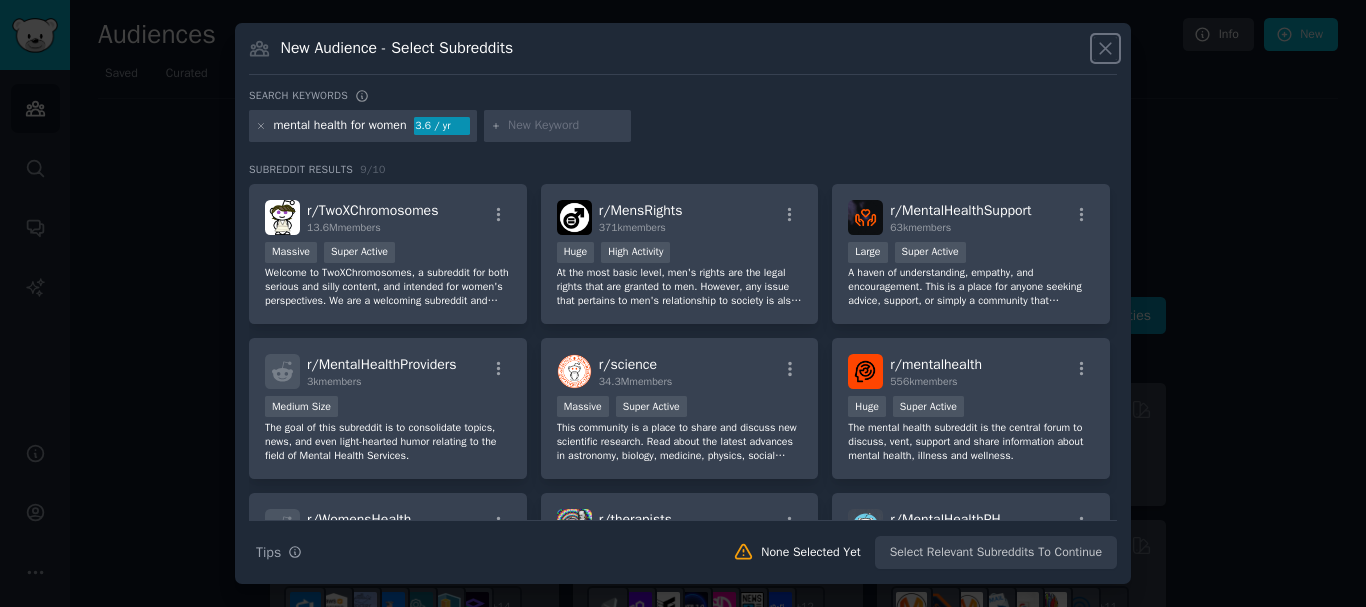 click 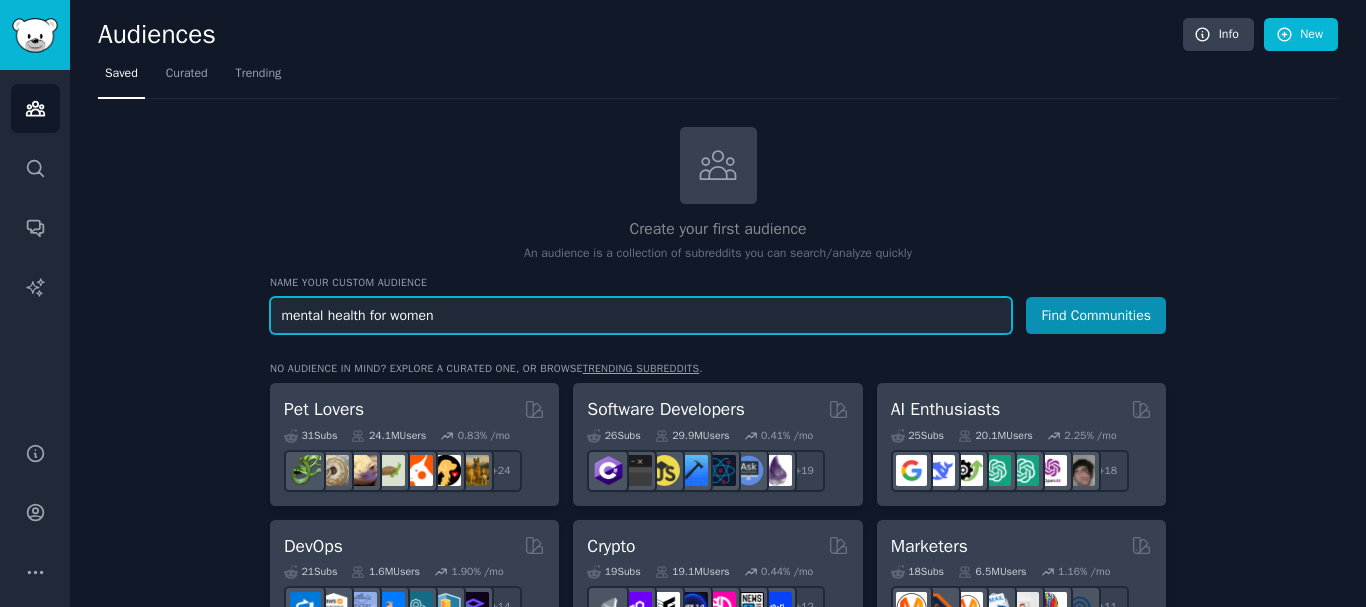 click on "mental health for women" at bounding box center (641, 315) 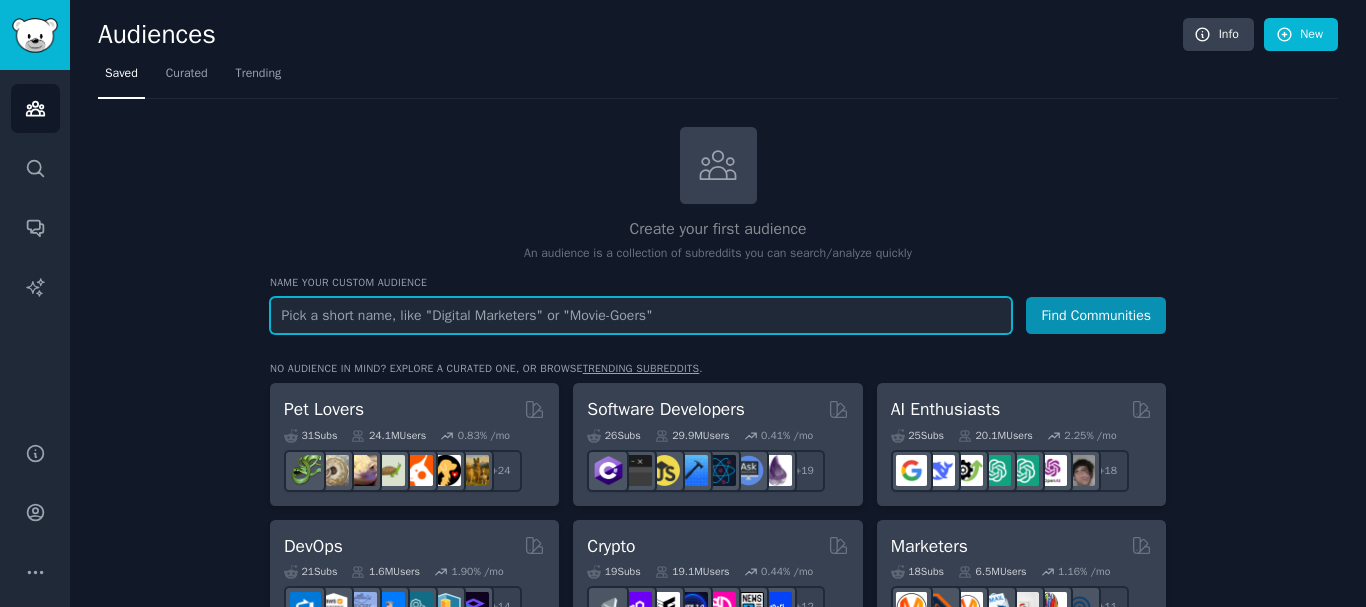paste on "beauty tips" 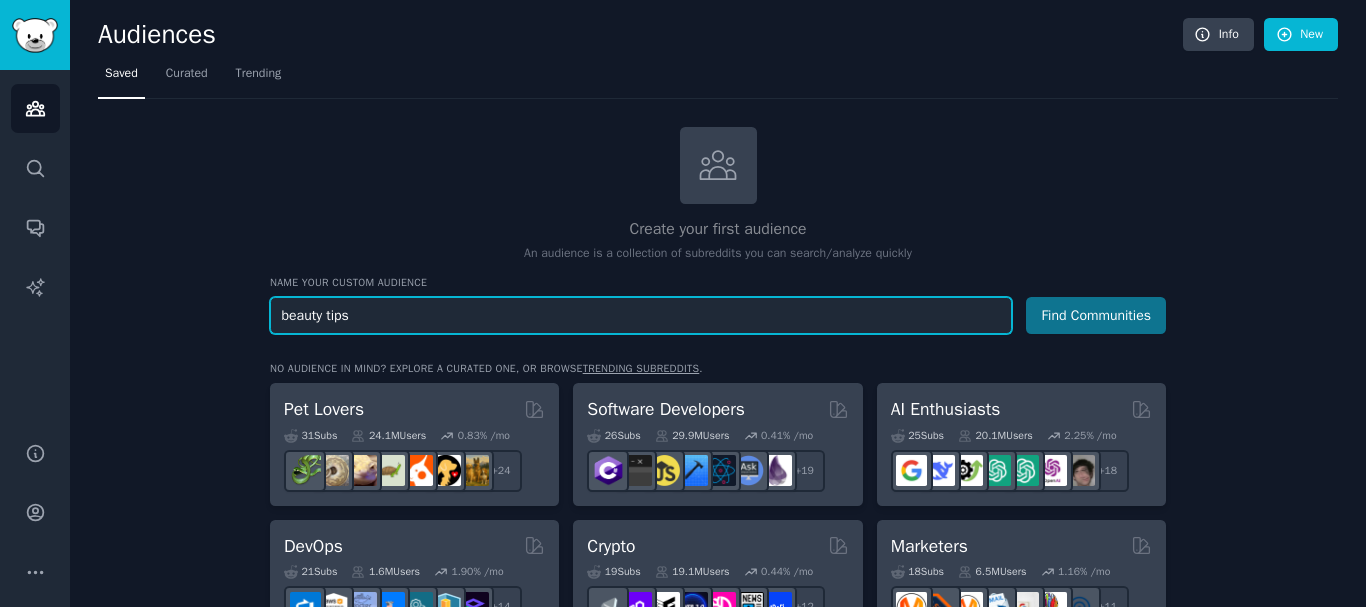 type on "beauty tips" 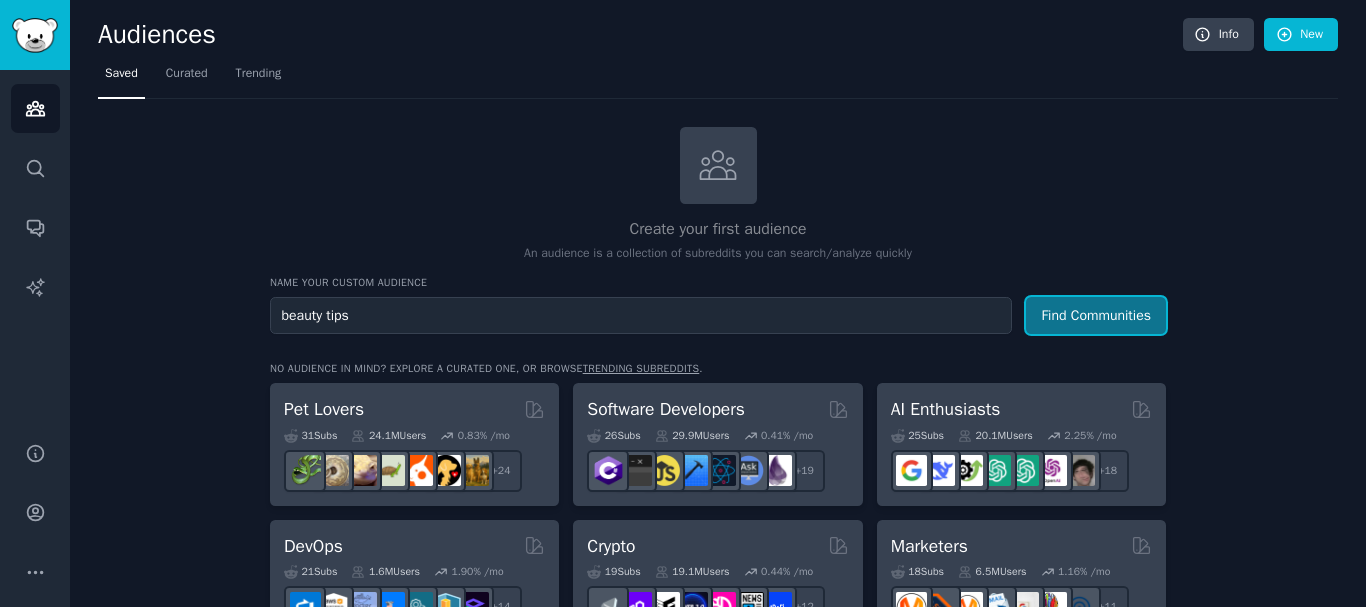 click on "Find Communities" at bounding box center (1096, 315) 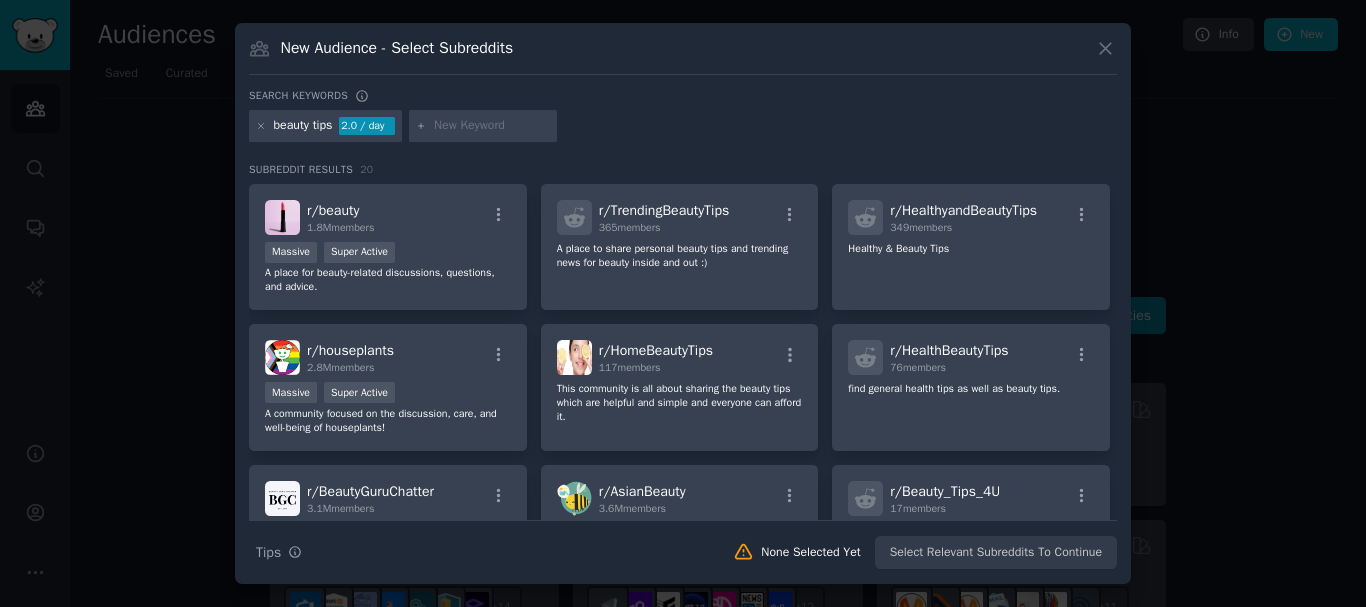click at bounding box center (492, 126) 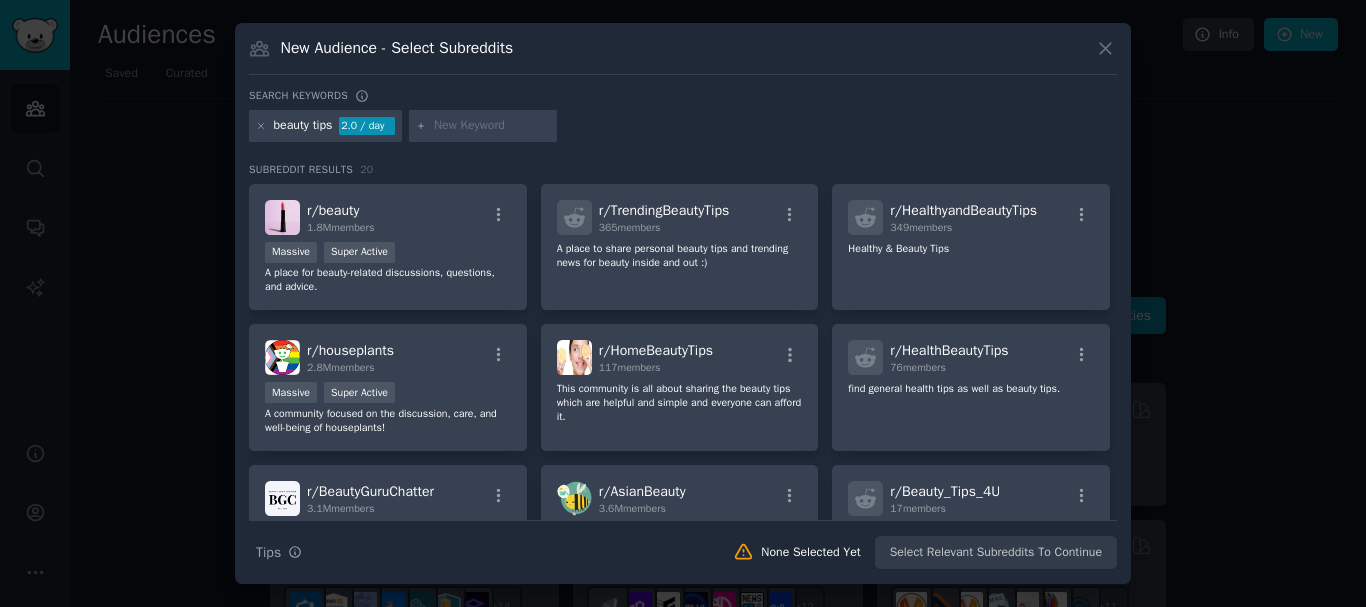 drag, startPoint x: 492, startPoint y: 137, endPoint x: 458, endPoint y: 126, distance: 35.735138 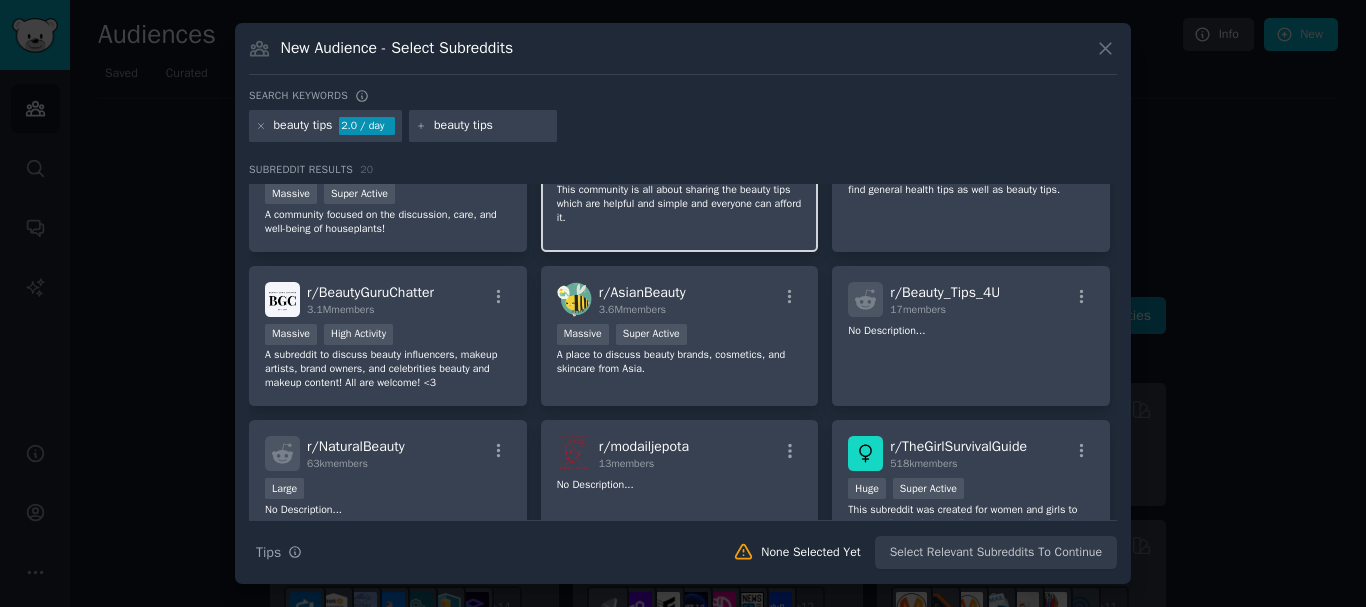 scroll, scrollTop: 200, scrollLeft: 0, axis: vertical 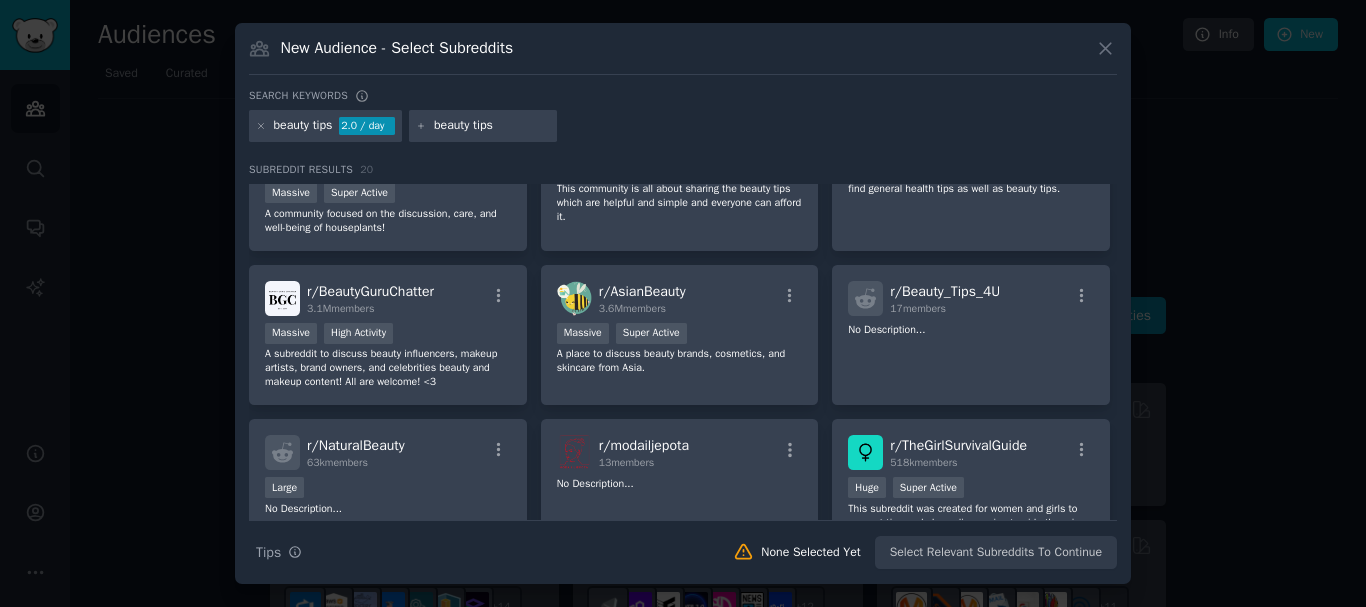 type on "beauty tips" 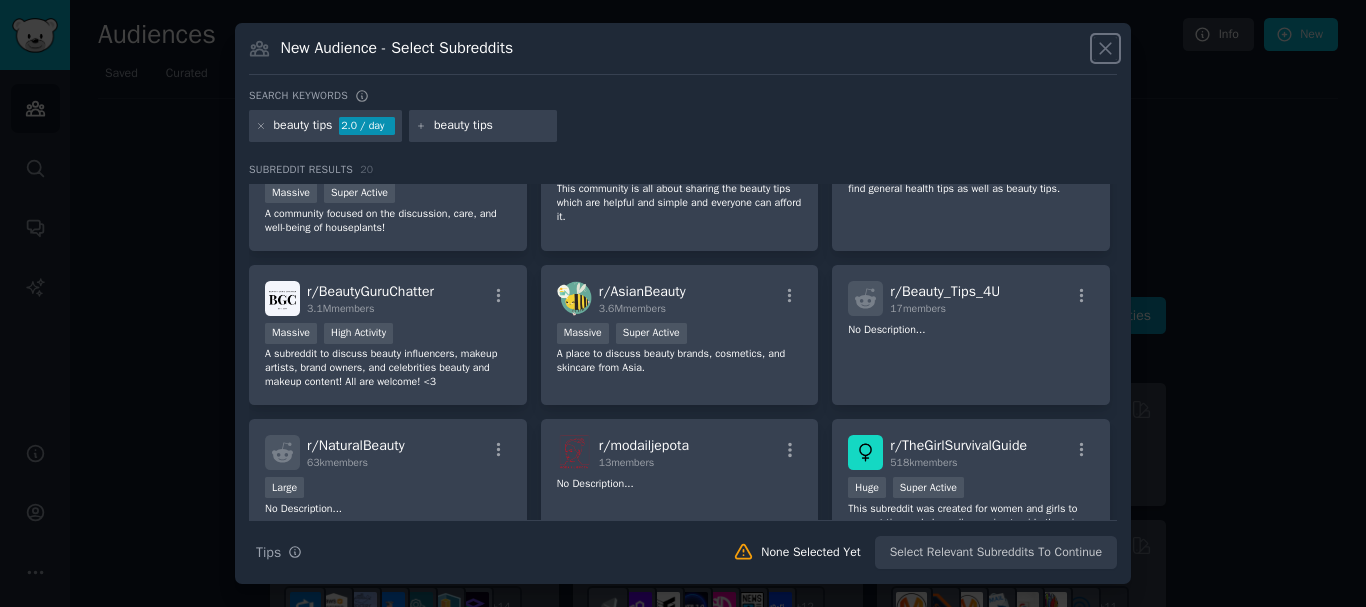 click 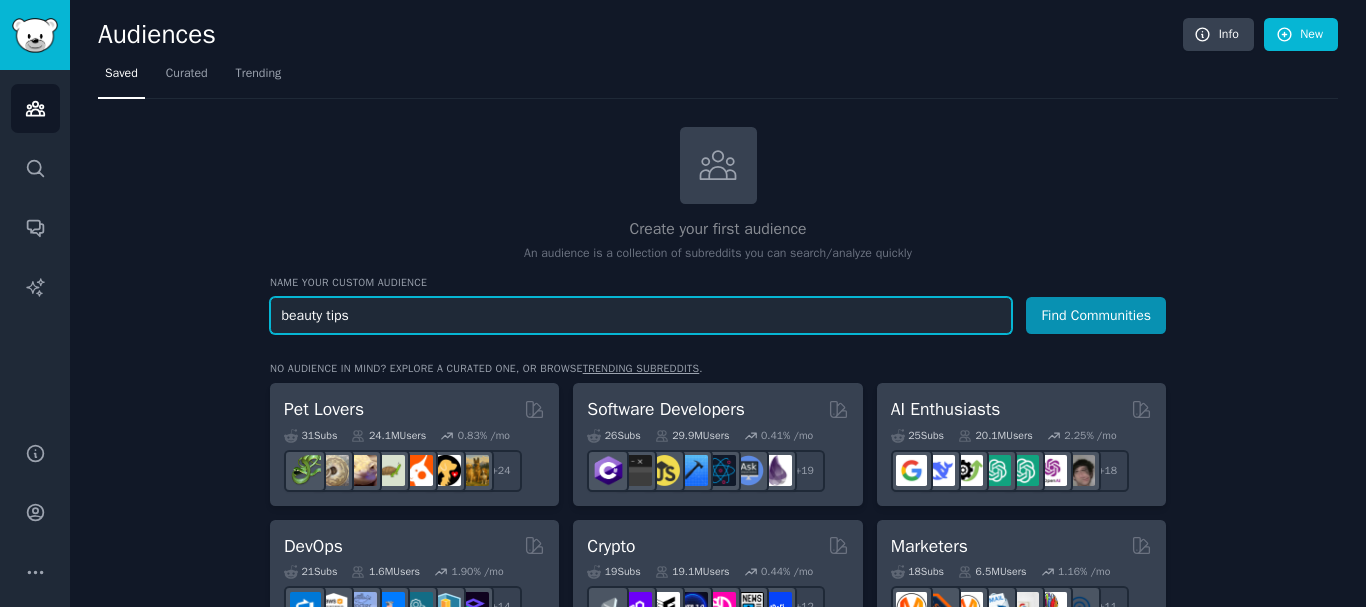 click on "beauty tips" at bounding box center [641, 315] 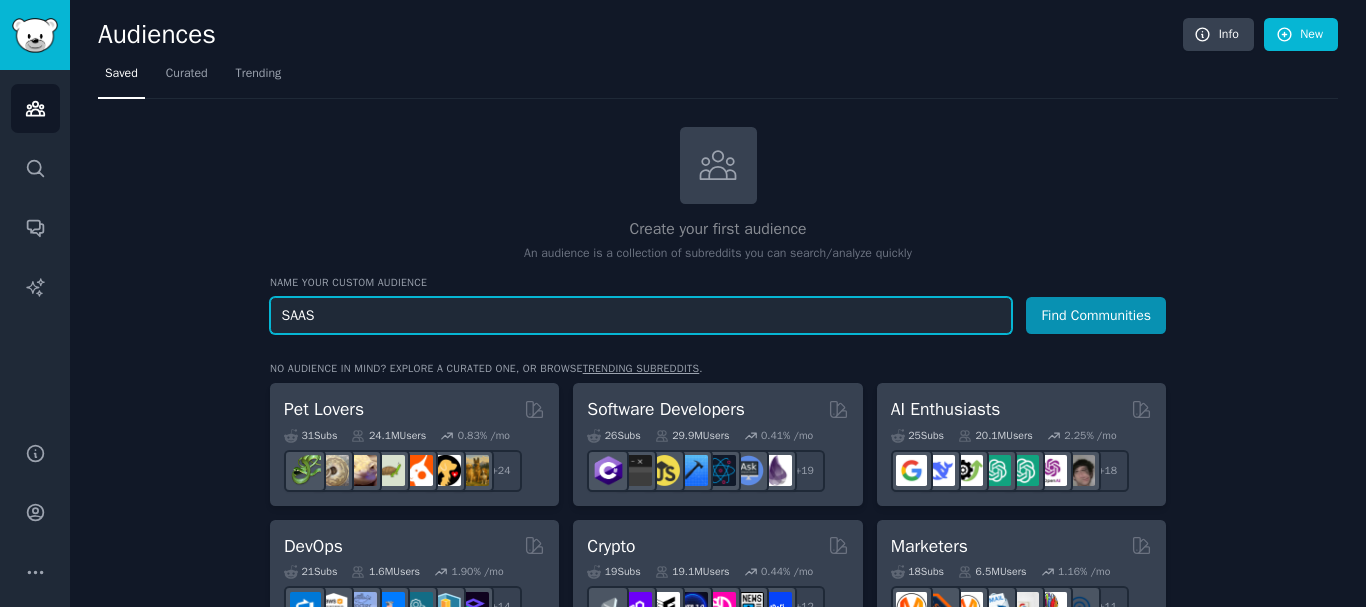 type on "SAAS" 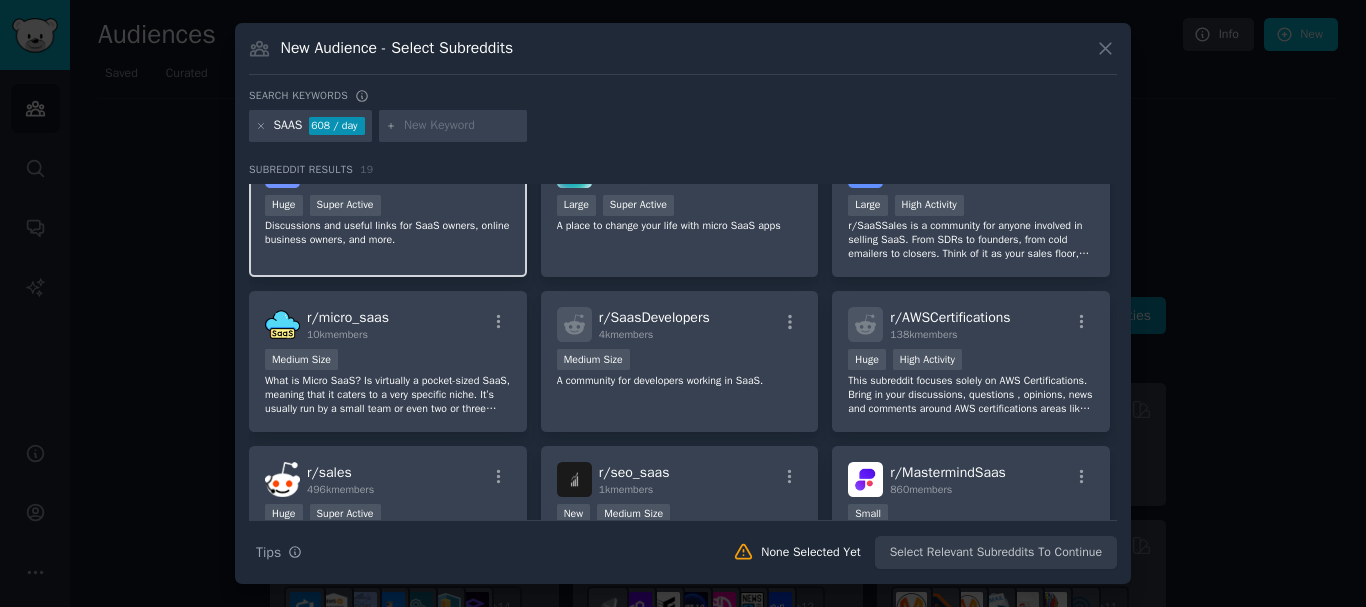 scroll, scrollTop: 0, scrollLeft: 0, axis: both 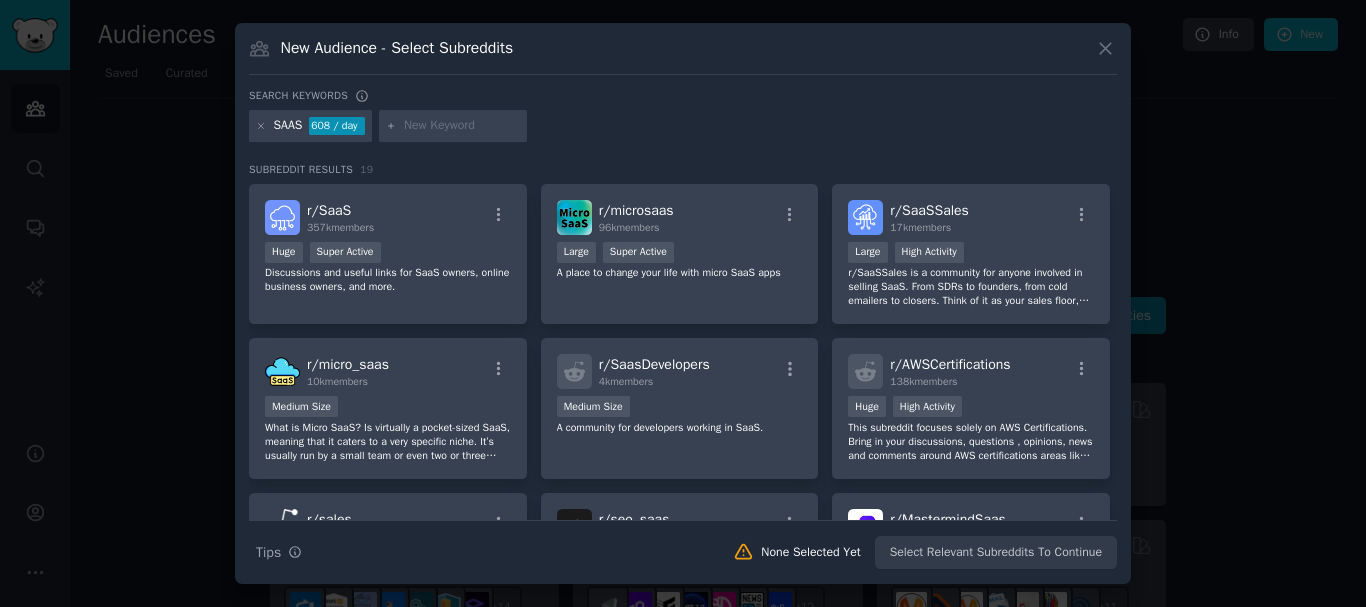 click 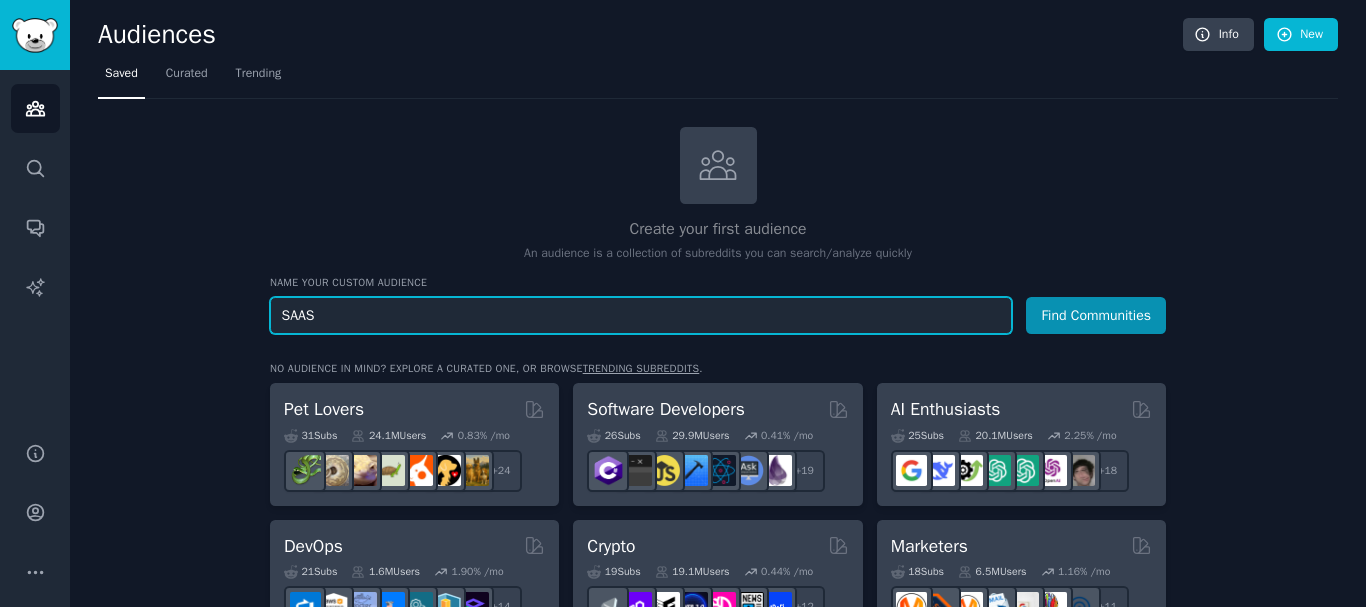 click on "SAAS" at bounding box center [641, 315] 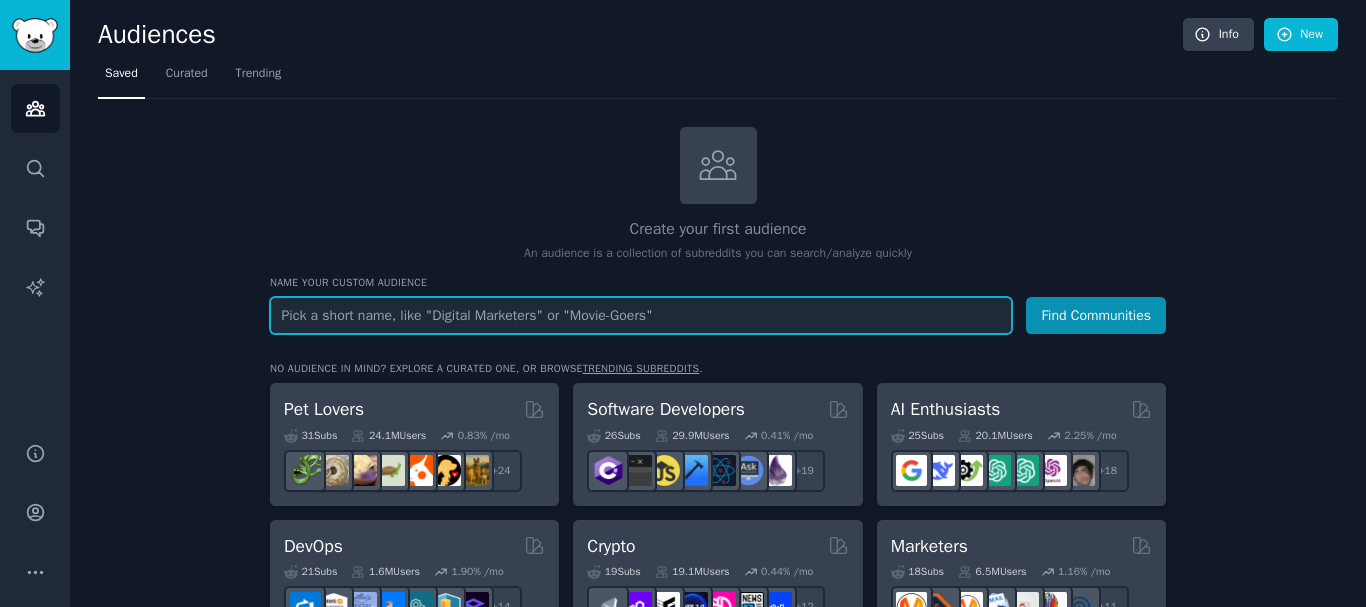 paste on "planner for busy moms" 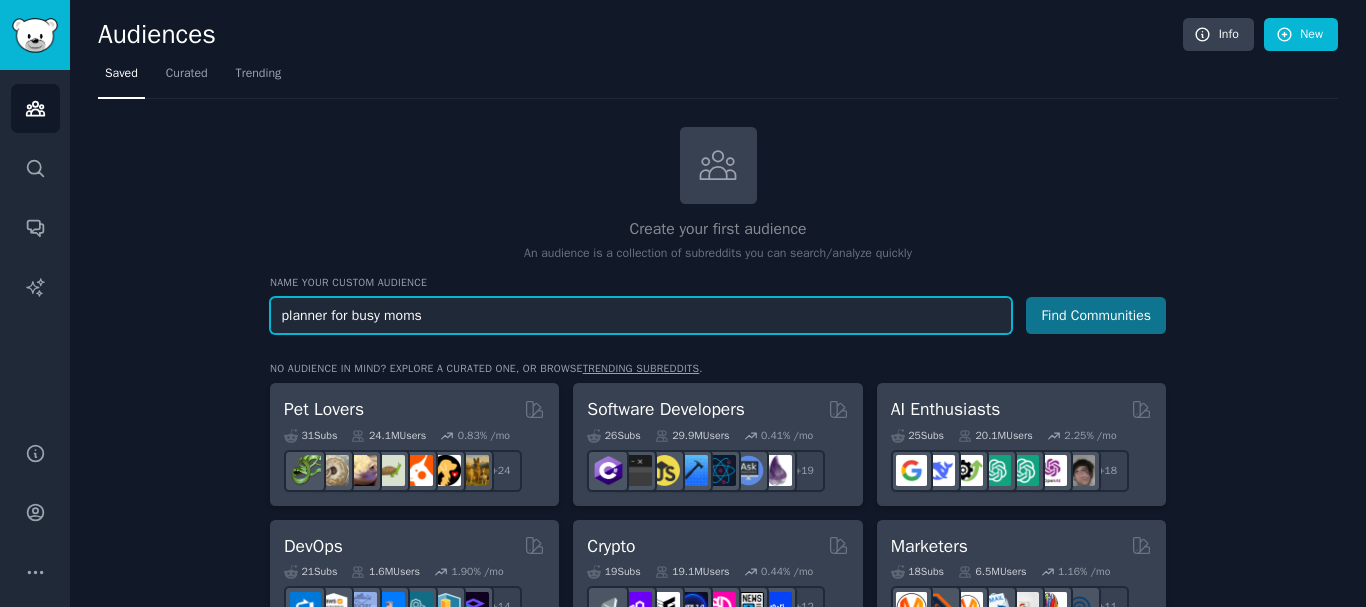 type on "planner for busy moms" 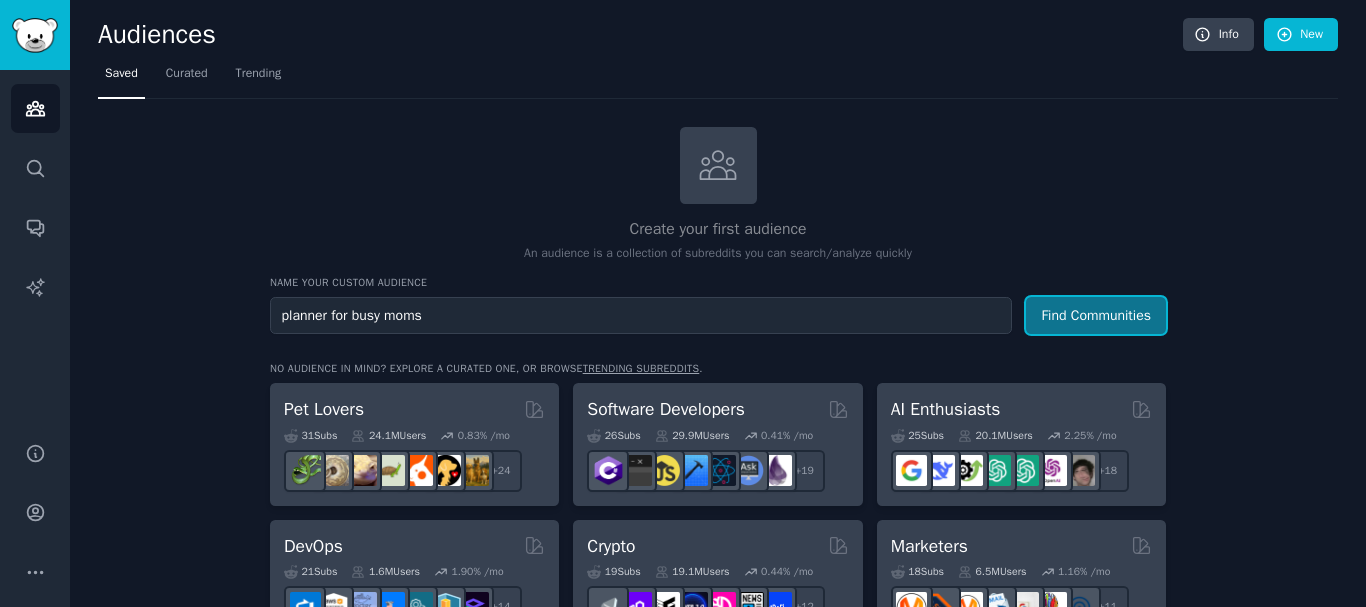 click on "Find Communities" at bounding box center [1096, 315] 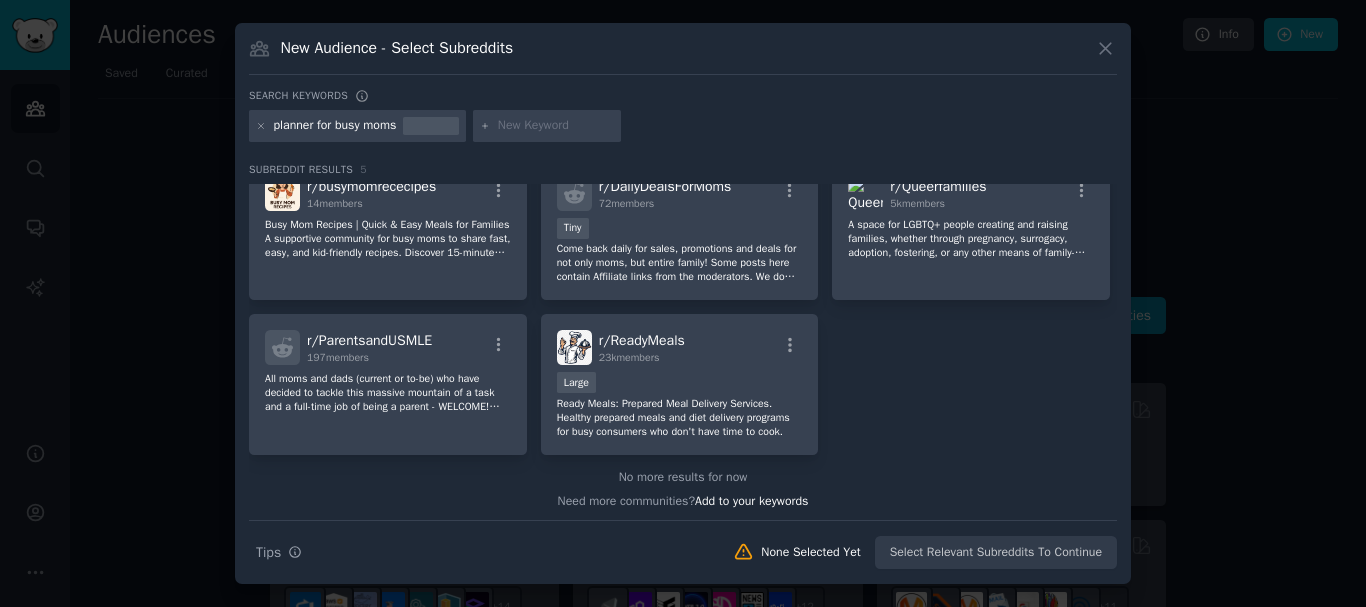 scroll, scrollTop: 29, scrollLeft: 0, axis: vertical 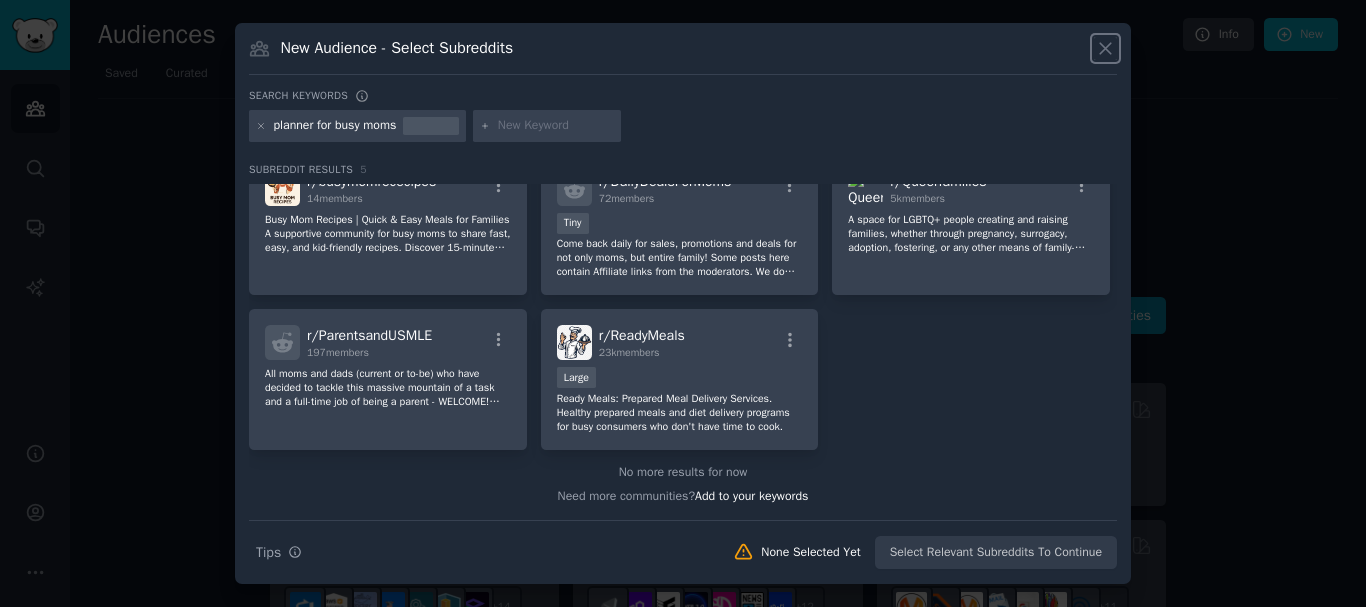 click 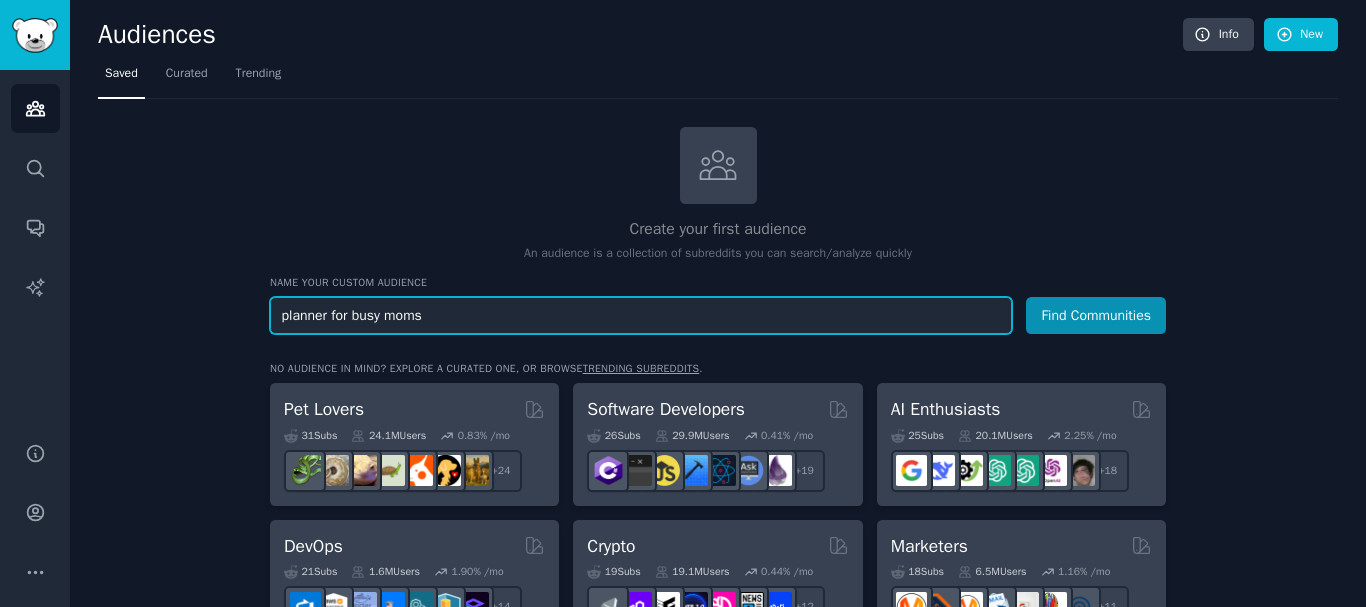 click on "planner for busy moms" at bounding box center (641, 315) 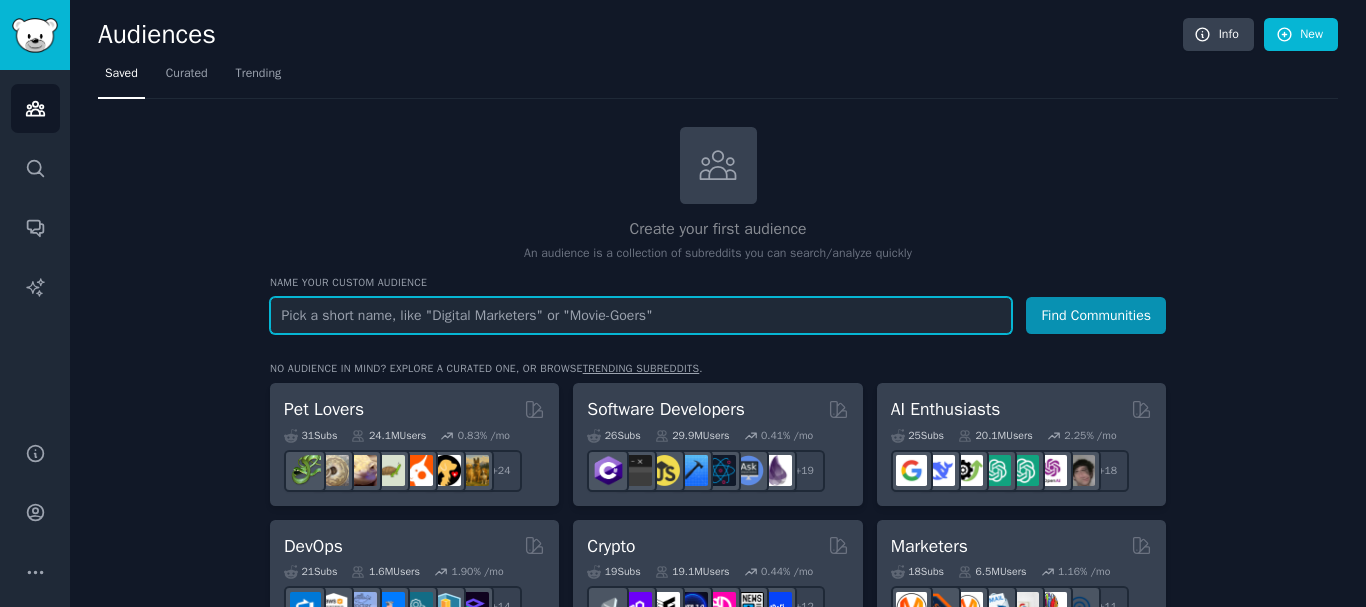 paste on "weight loss for women" 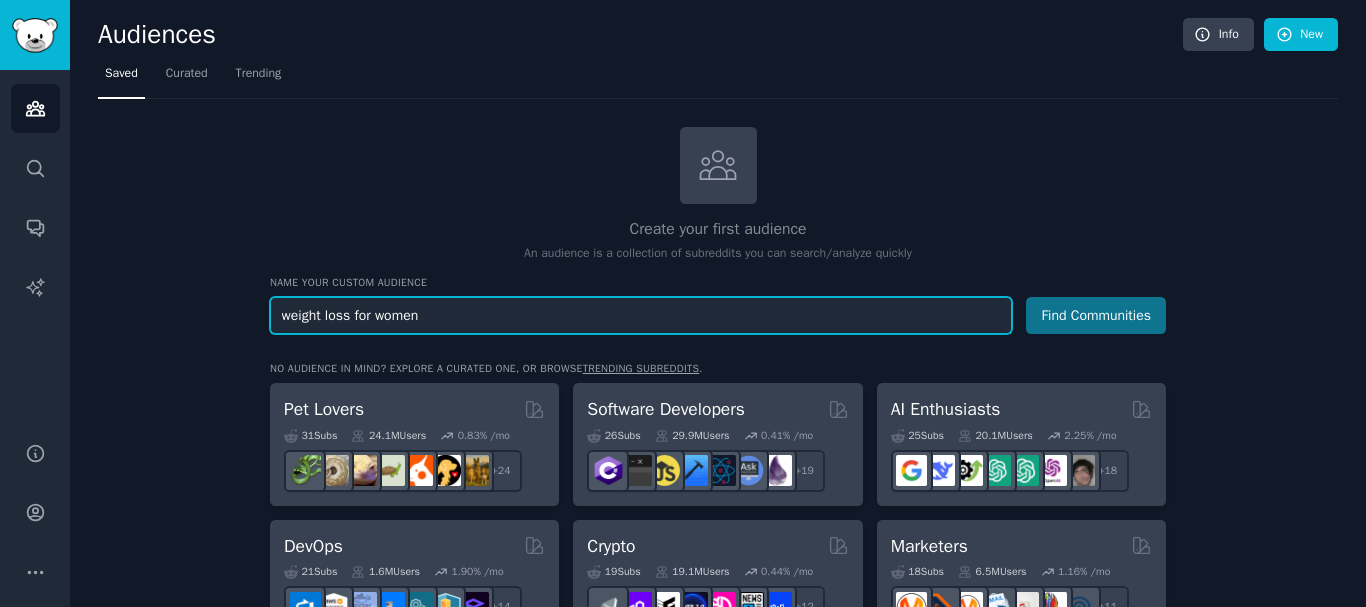 type on "weight loss for women" 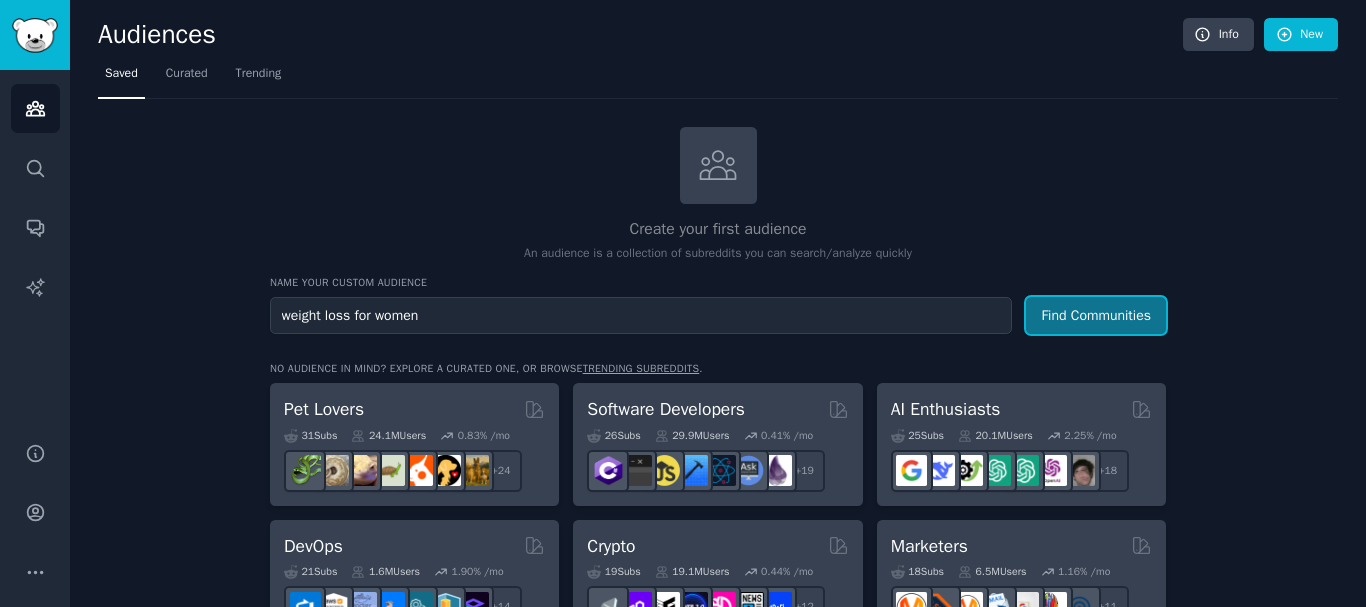 click on "Find Communities" at bounding box center [1096, 315] 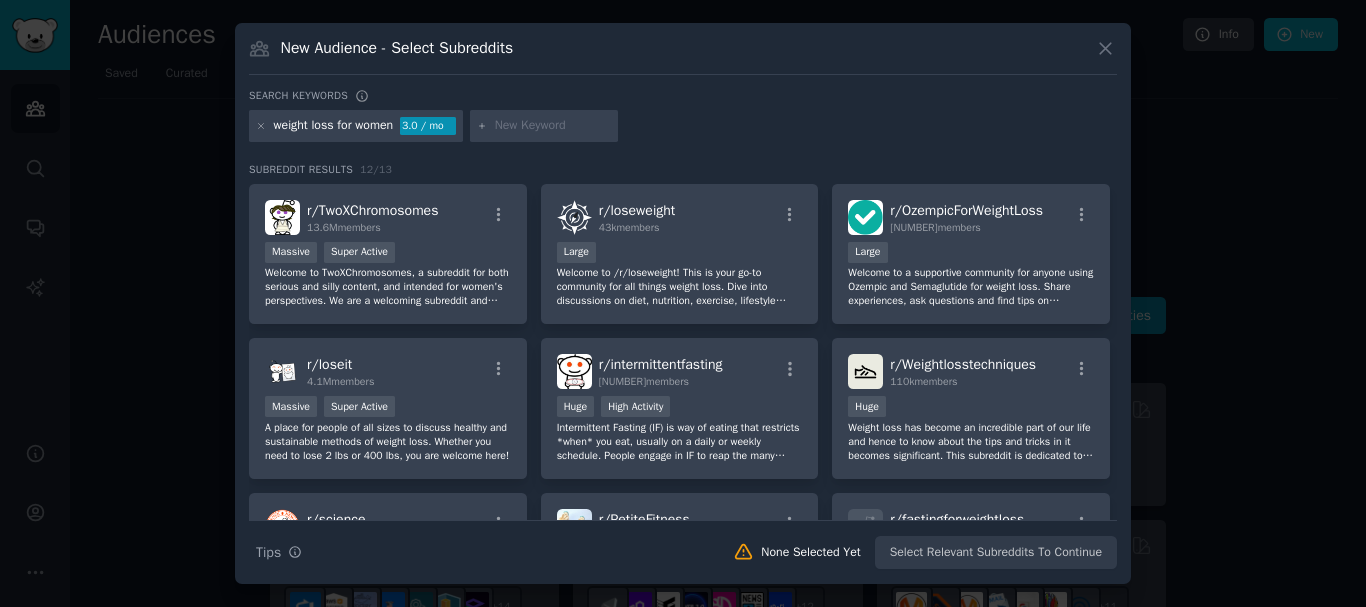 click on "New Audience - Select Subreddits Search keywords weight loss for women 3.0 / mo Subreddit Results 12  /  13 r/TwoXChromosomes 13.6M  members Massive Super Active Welcome to TwoXChromosomes, a subreddit for both serious and silly content, and intended for women's perspectives.
We are a welcoming subreddit and support the rights of all genders.
Posts are moderated for respect, equanimity, grace, and relevance. r/ loseweight 43k  members Large Welcome to /r/loseweight! This is your go-to community for all things weight loss. Dive into discussions on diet, nutrition, exercise, lifestyle changes, and the challenges that come with the journey. Whether you're seeking tips, tricks, or simply a supportive space to share your story, you've found the right place. Let's embark on this journey together! r/ OzempicForWeightLoss 37k  members 10,000 - 100,000 members Large r/ loseit 4.1M  members Massive Super Active r/ intermittentfasting 962k  members Huge High Activity r/ Weightlosstechniques 110k  members Huge r/ r/" at bounding box center (683, 303) 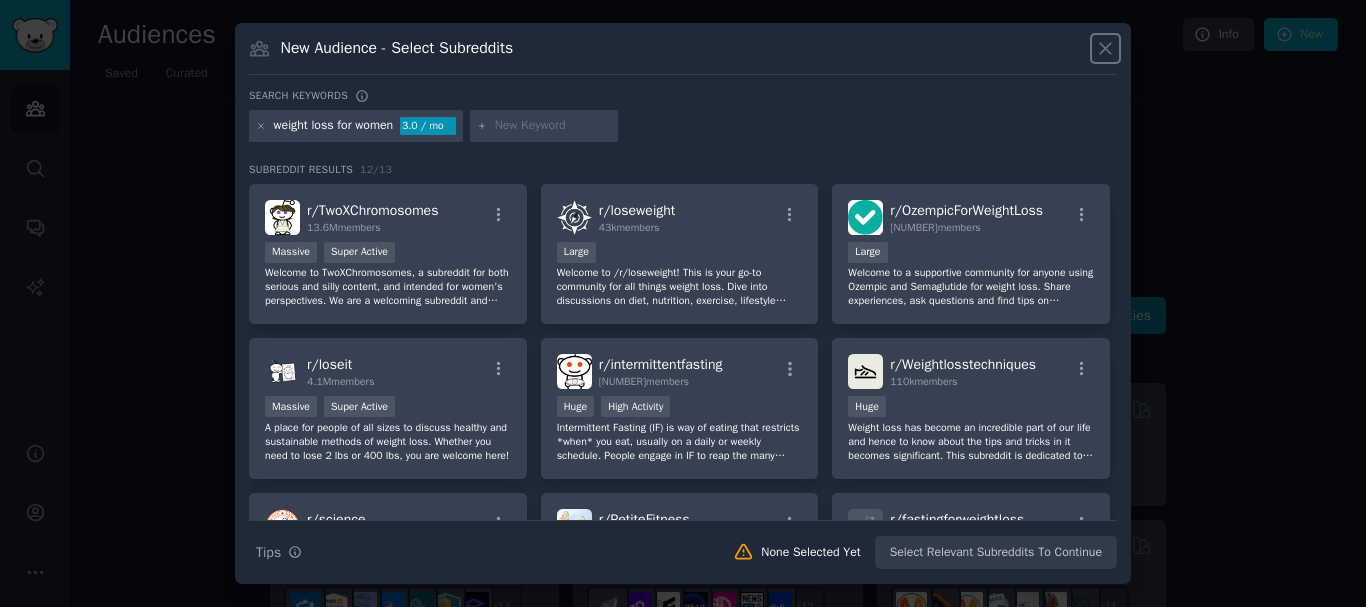 click 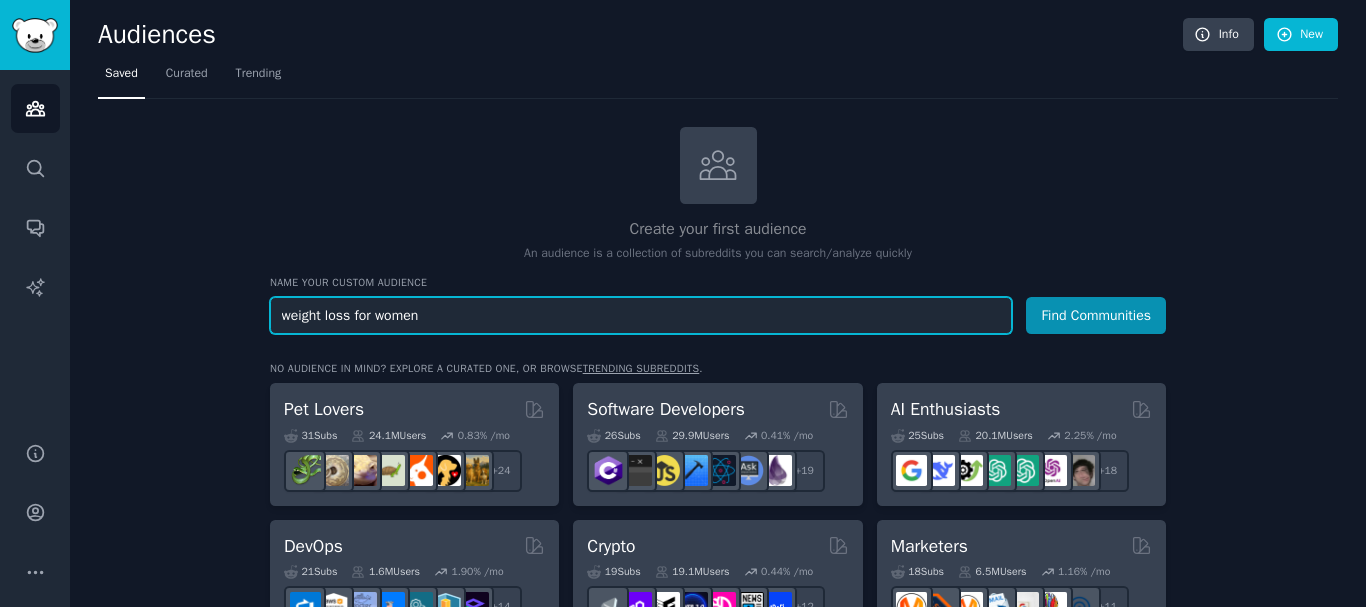 click on "weight loss for women" at bounding box center (641, 315) 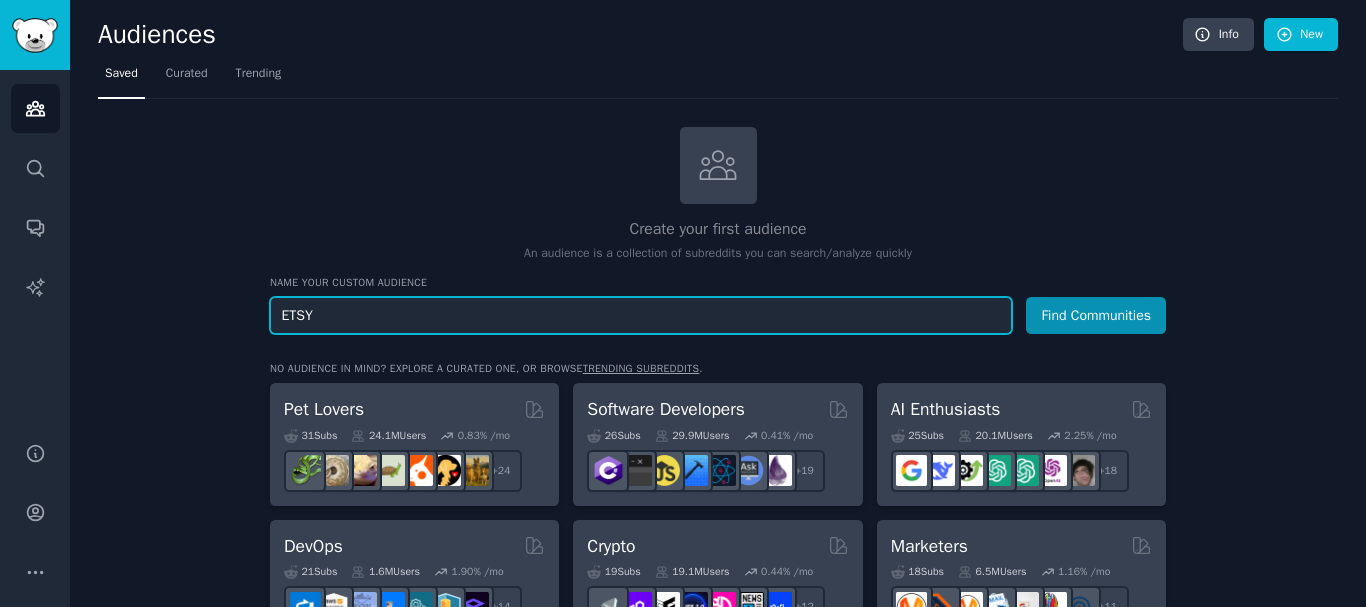 type on "ETSY" 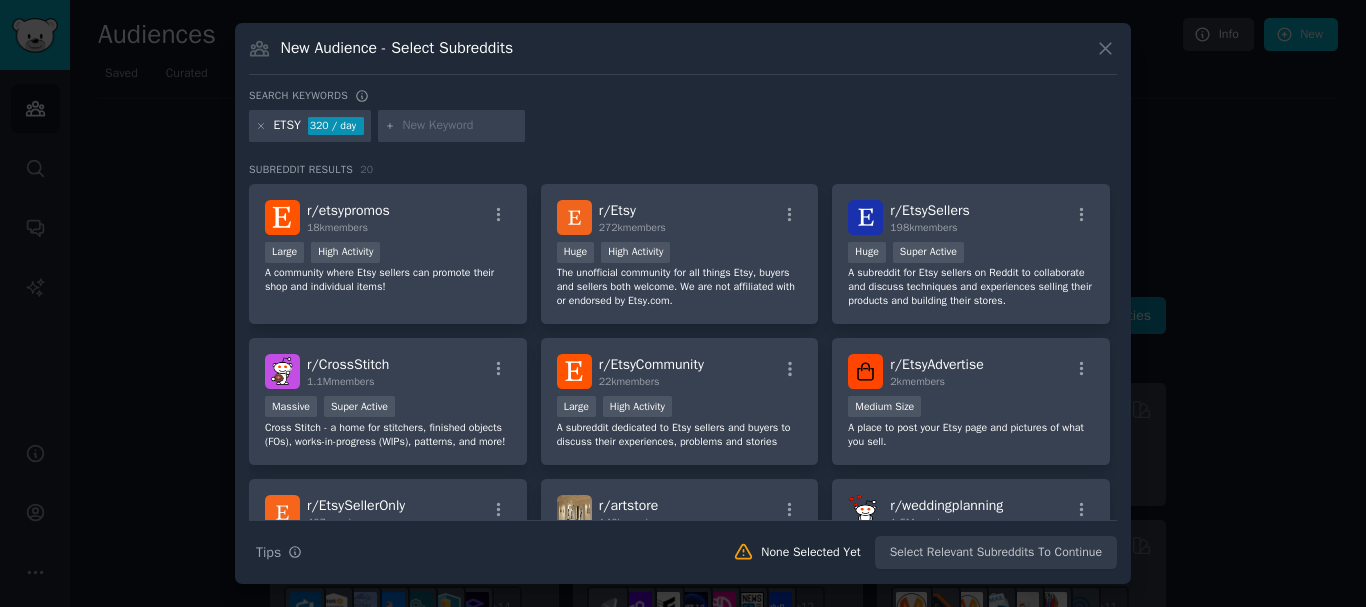 click 